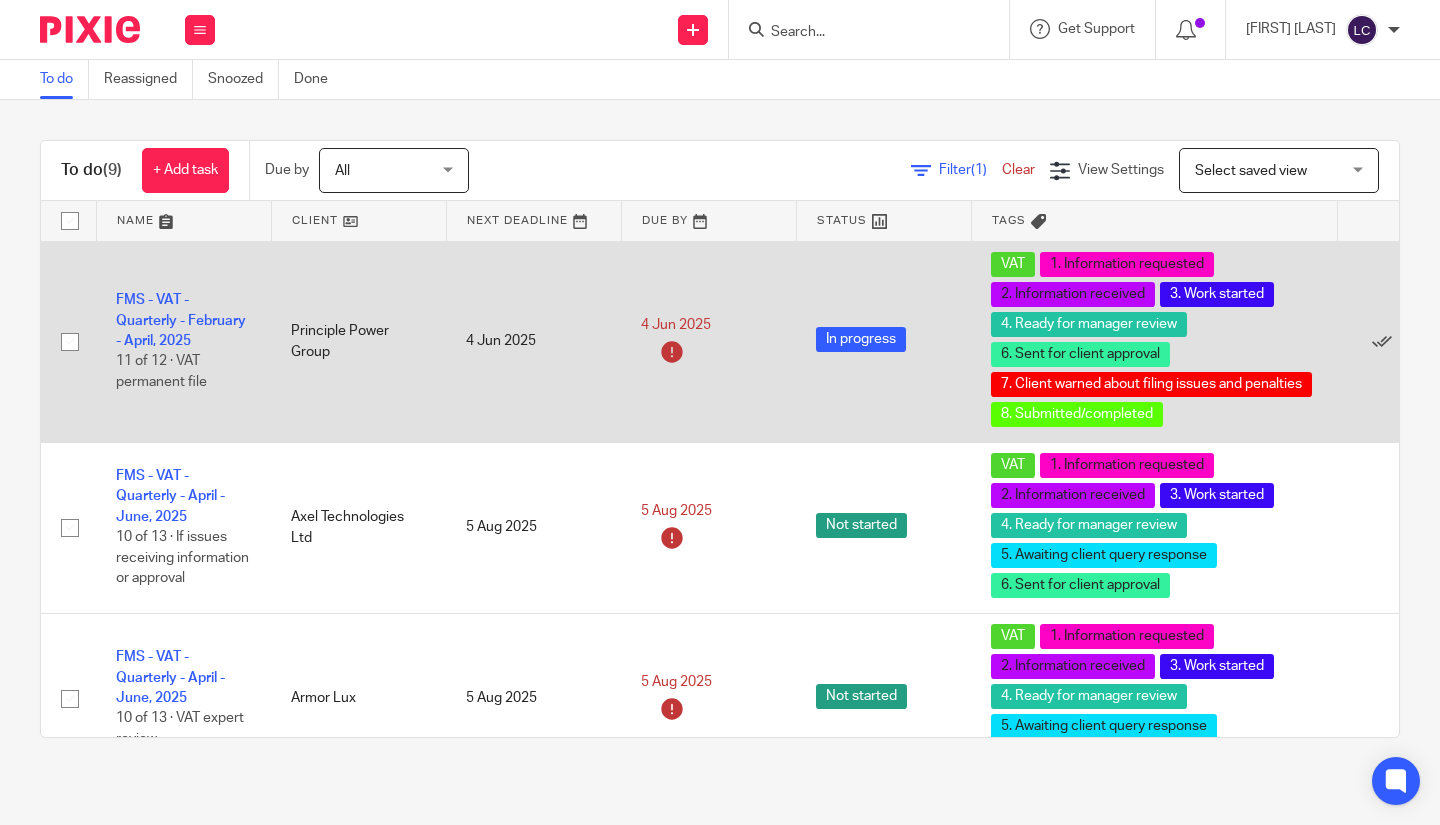 scroll, scrollTop: 0, scrollLeft: 0, axis: both 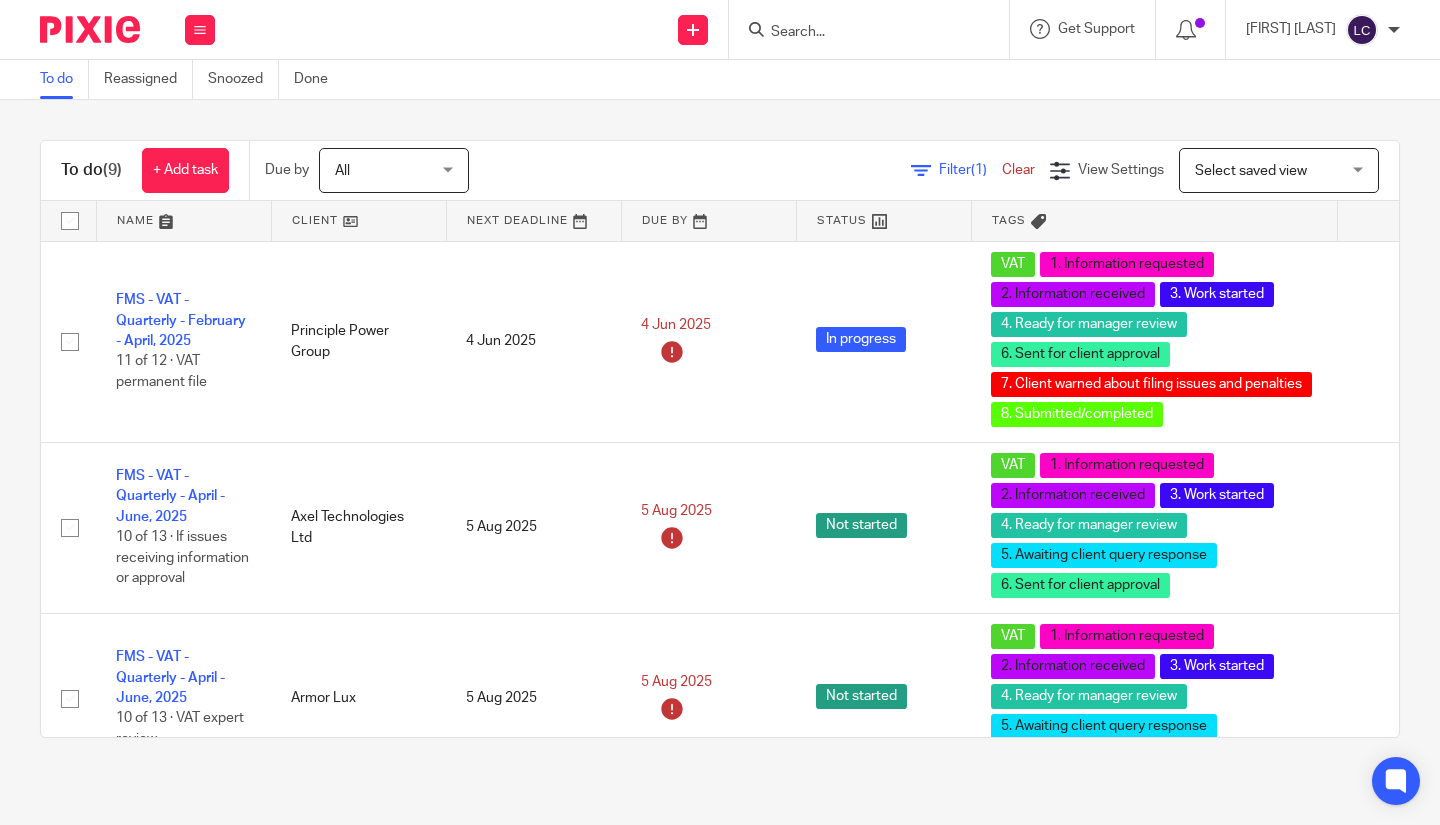 click at bounding box center [859, 33] 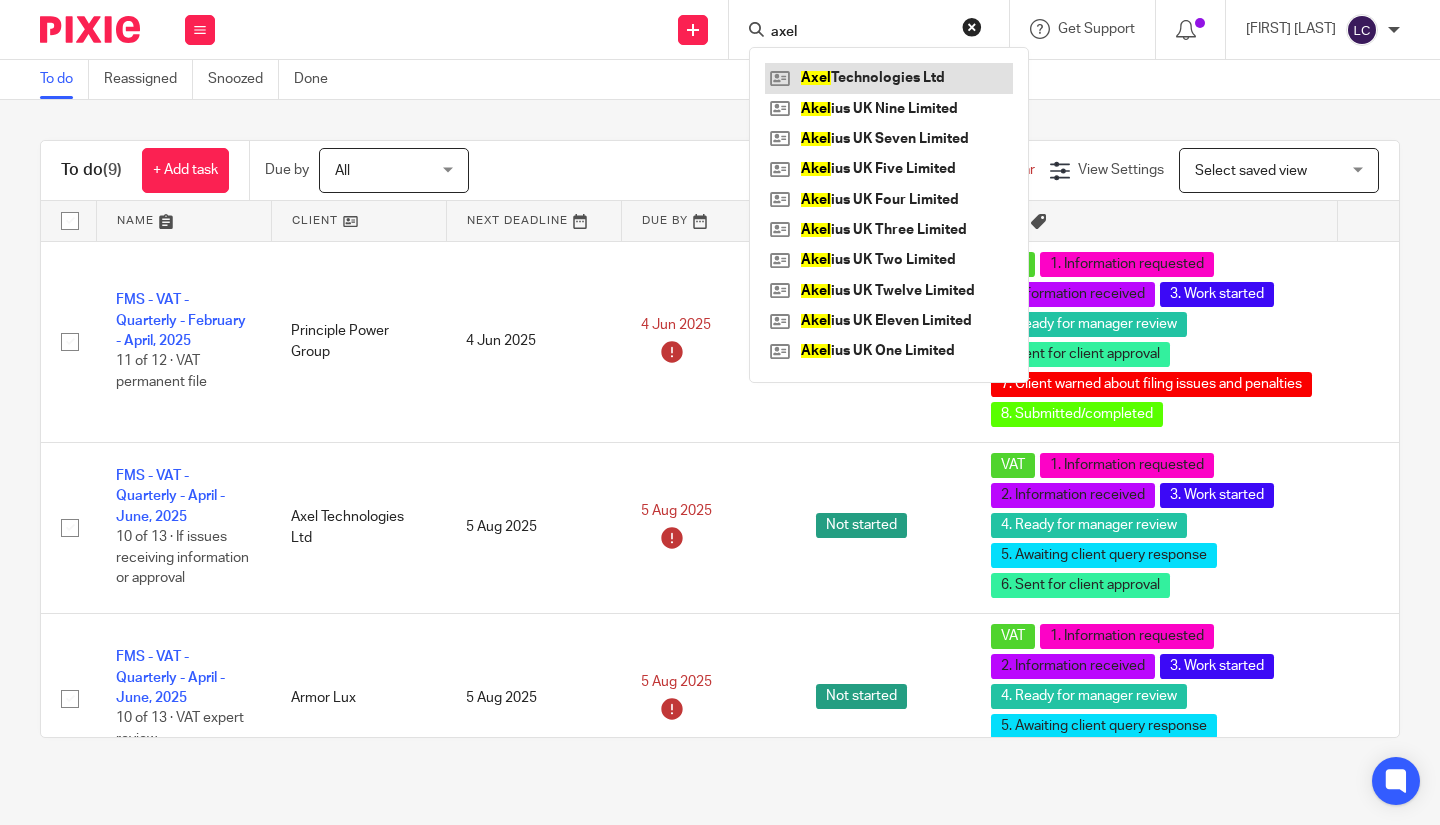 type on "axel" 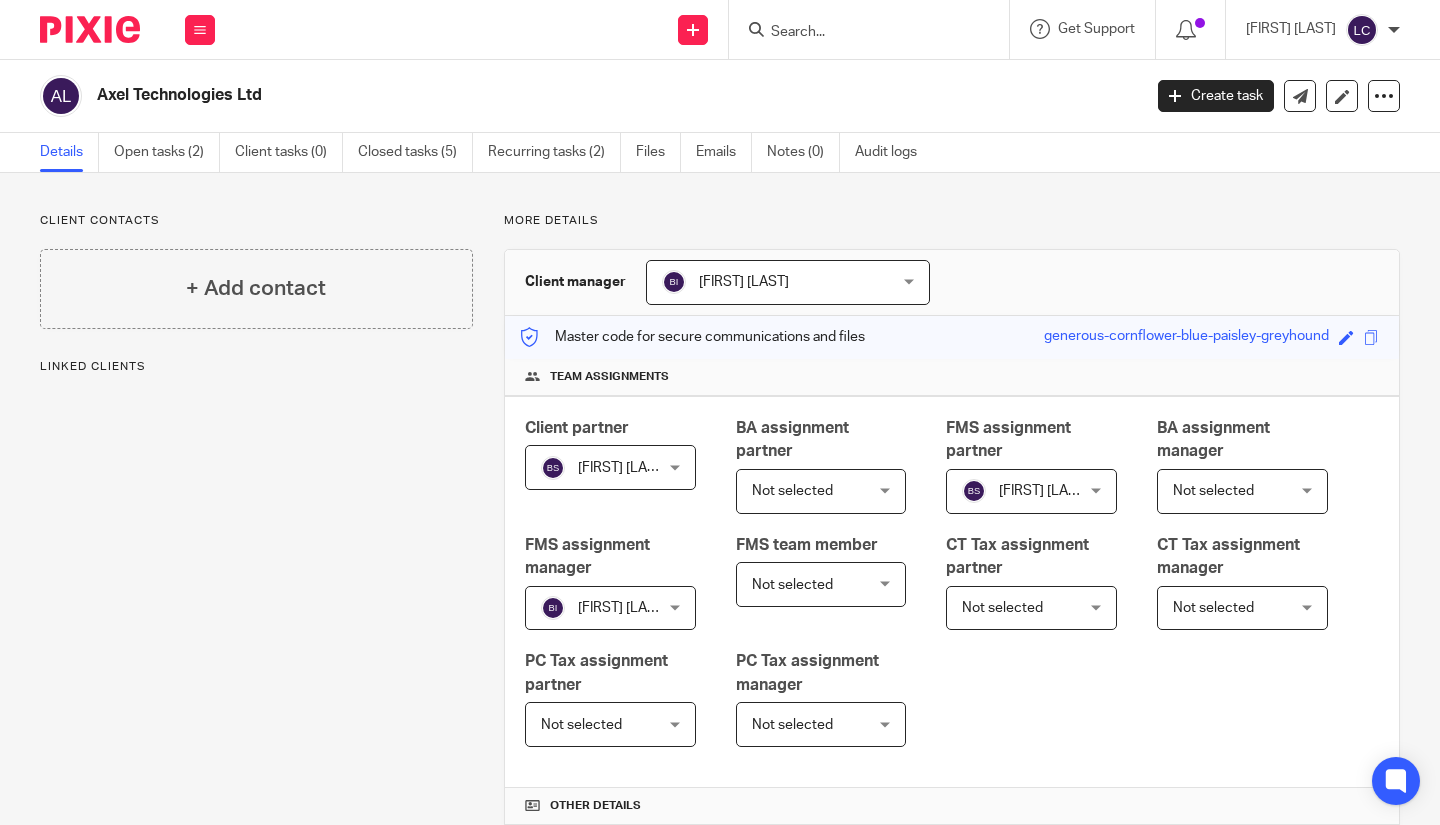 scroll, scrollTop: 0, scrollLeft: 0, axis: both 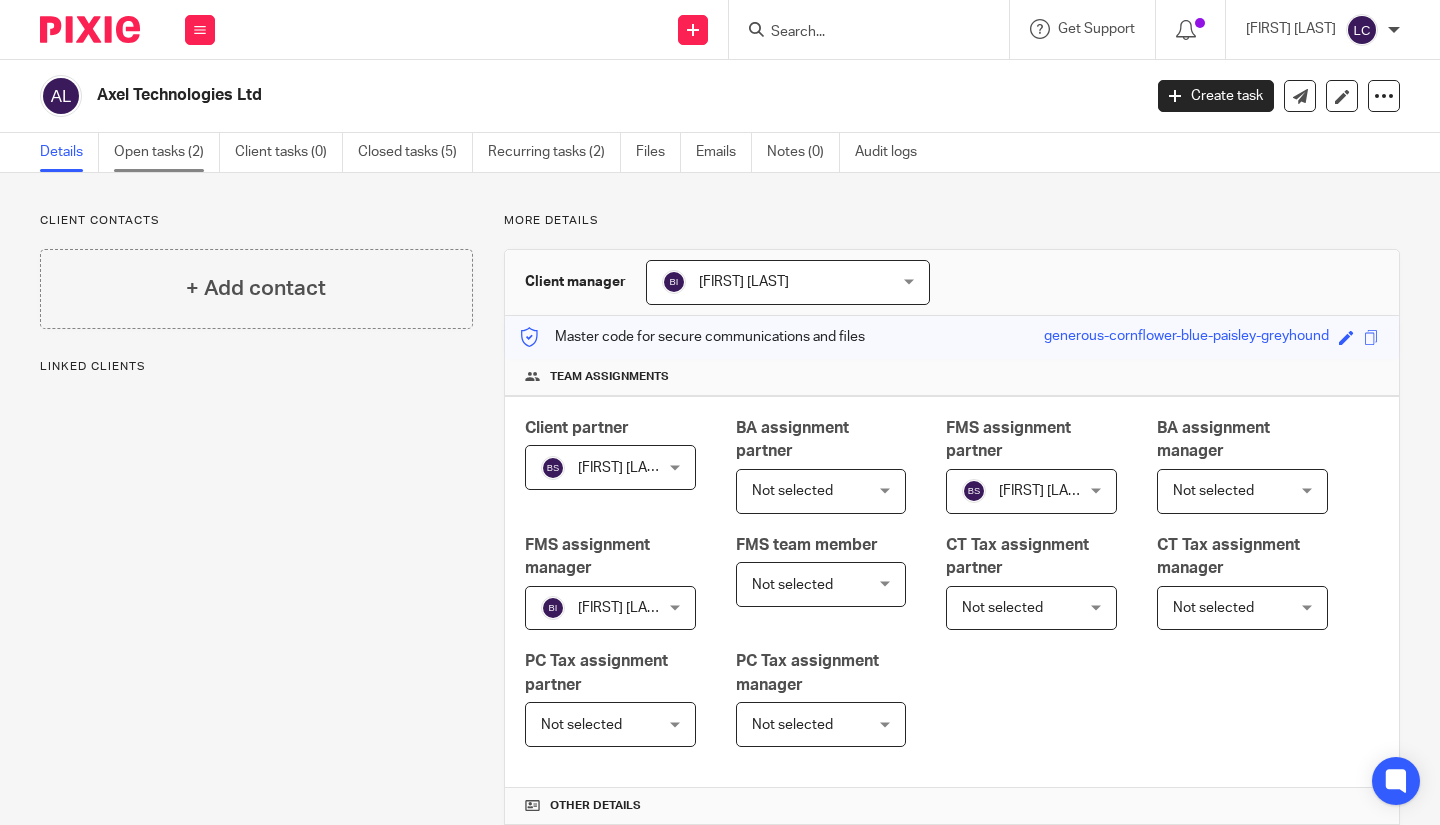 click on "Open tasks (2)" at bounding box center [167, 152] 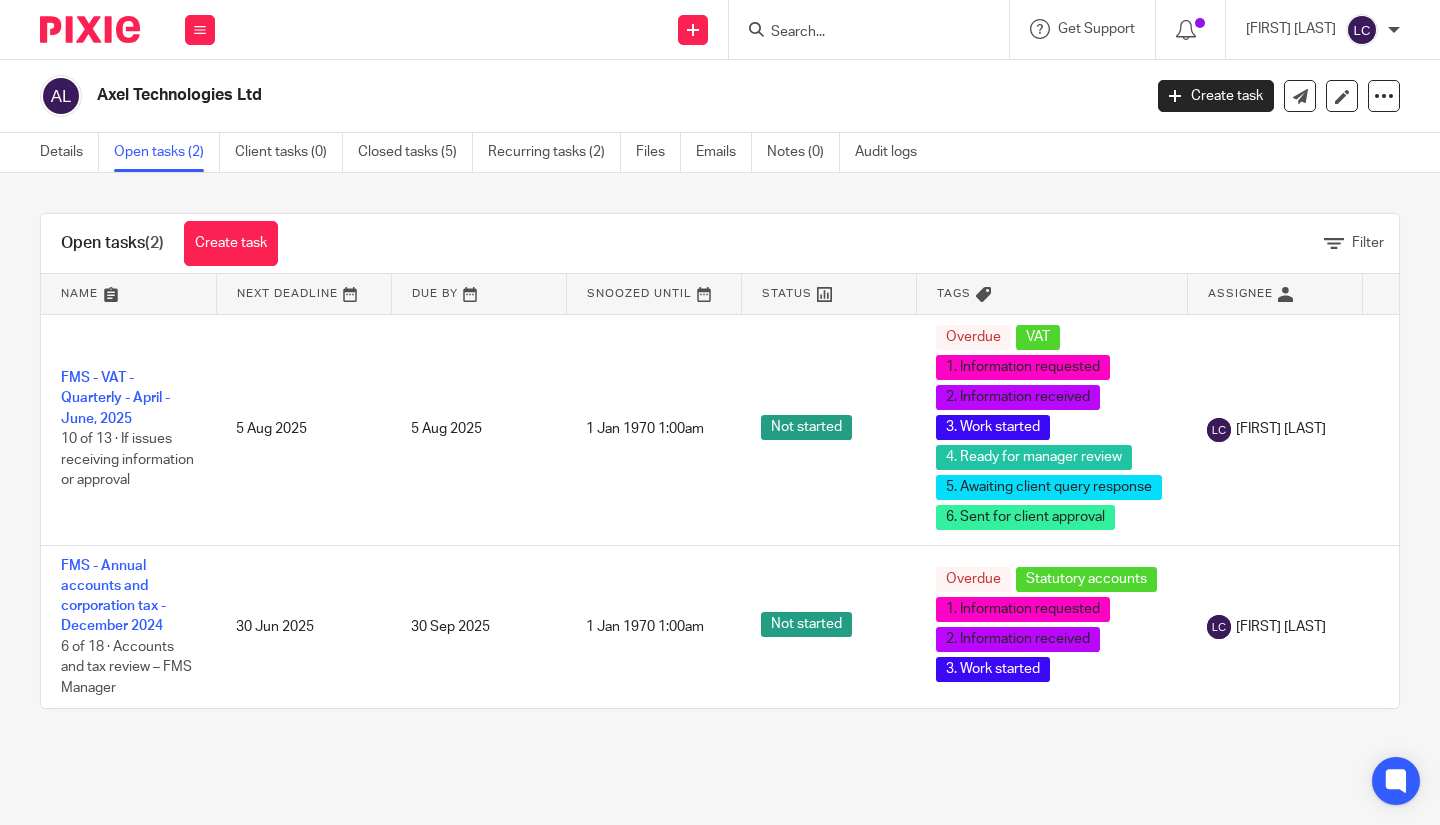 scroll, scrollTop: 0, scrollLeft: 0, axis: both 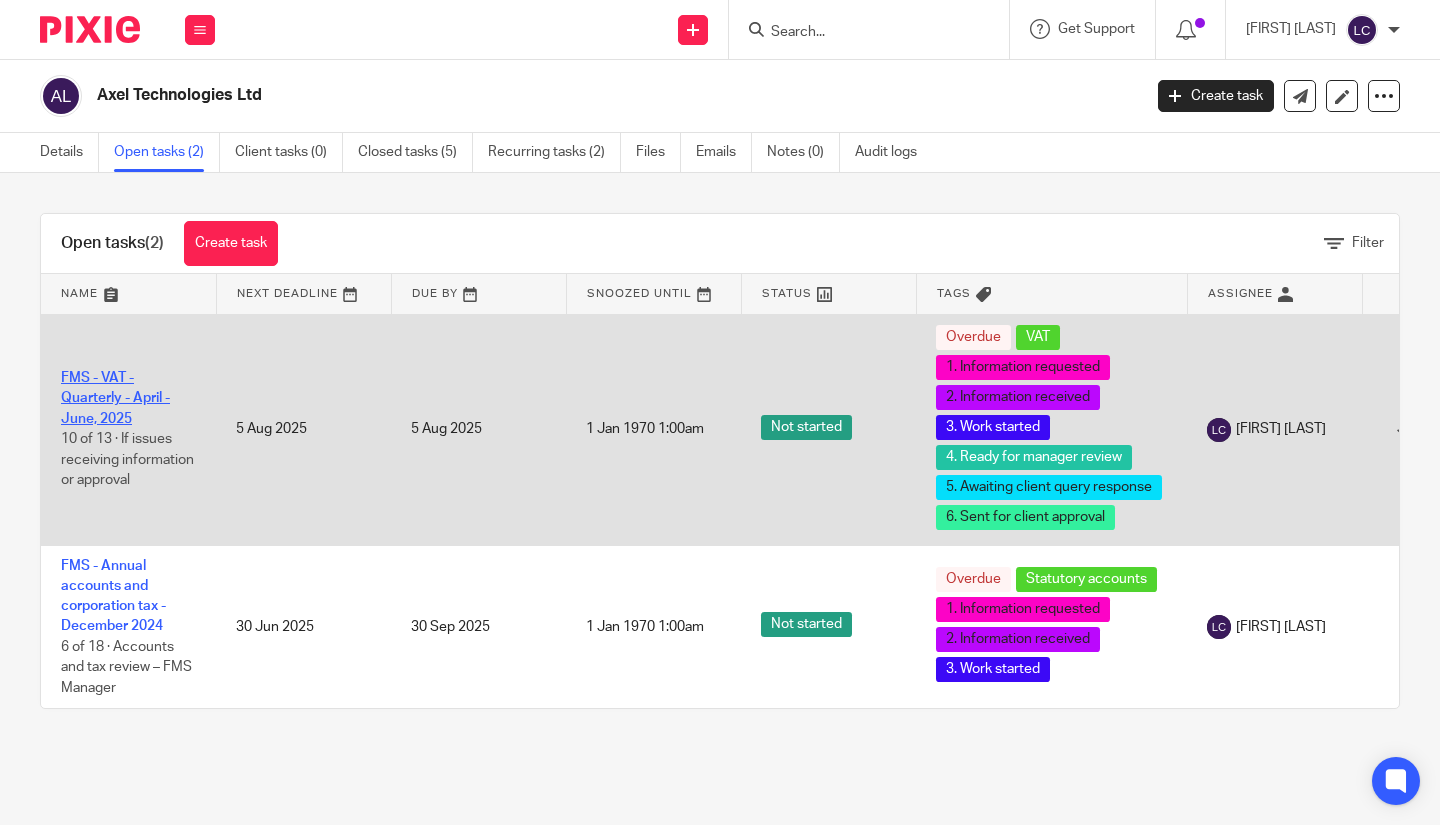 click on "FMS - VAT - Quarterly - April - June, 2025" at bounding box center [115, 398] 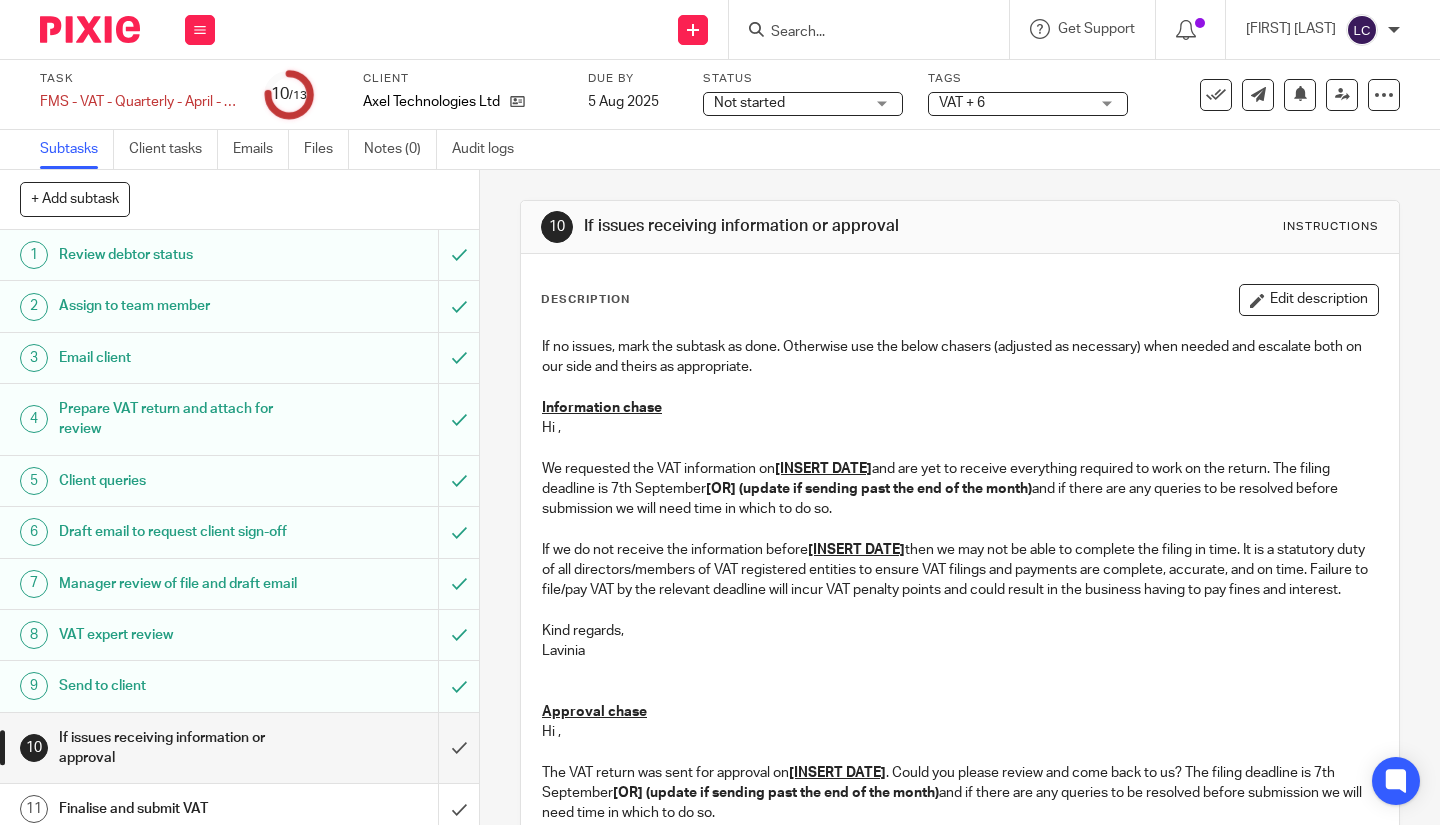 scroll, scrollTop: 0, scrollLeft: 0, axis: both 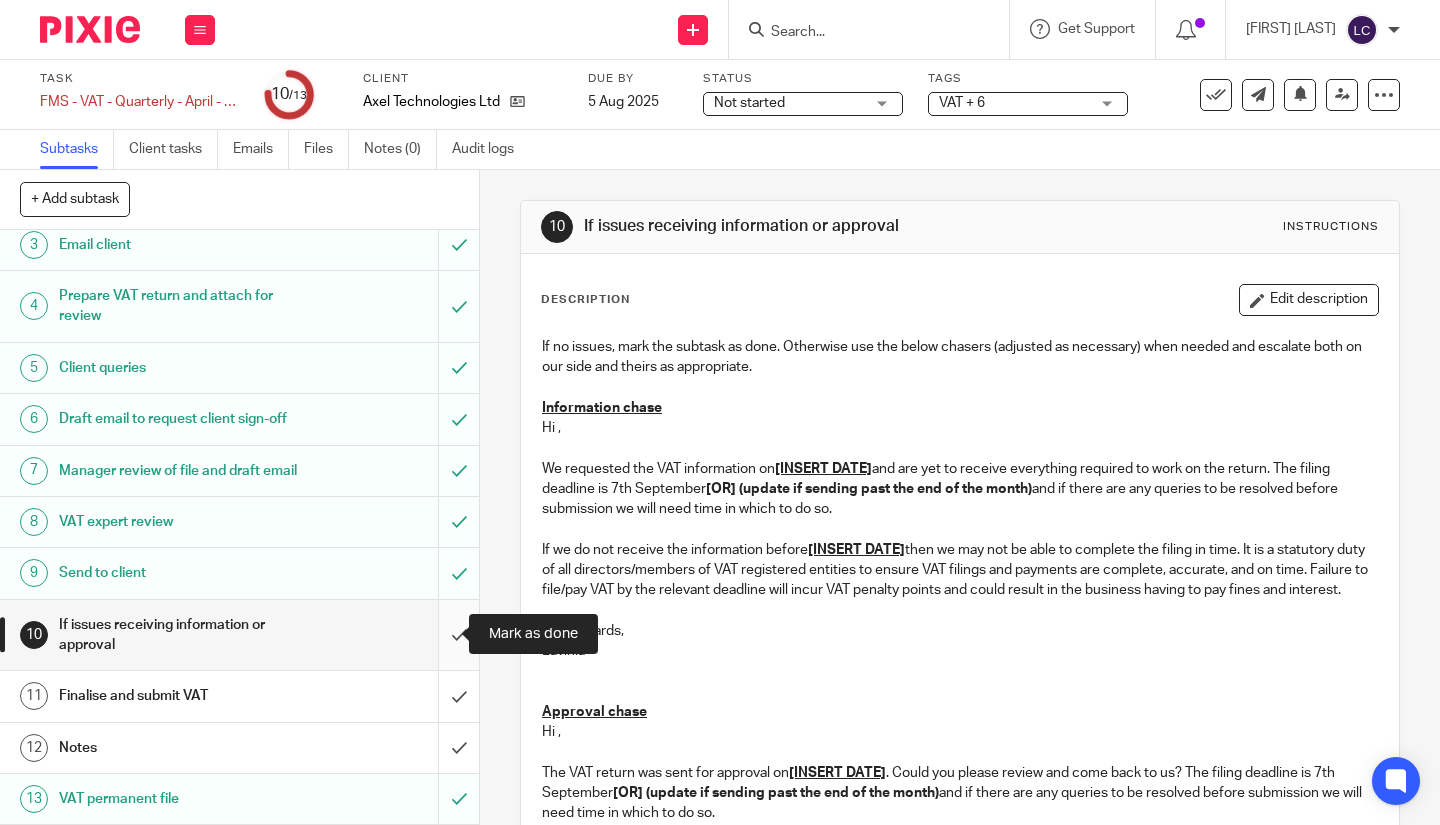 click at bounding box center (239, 635) 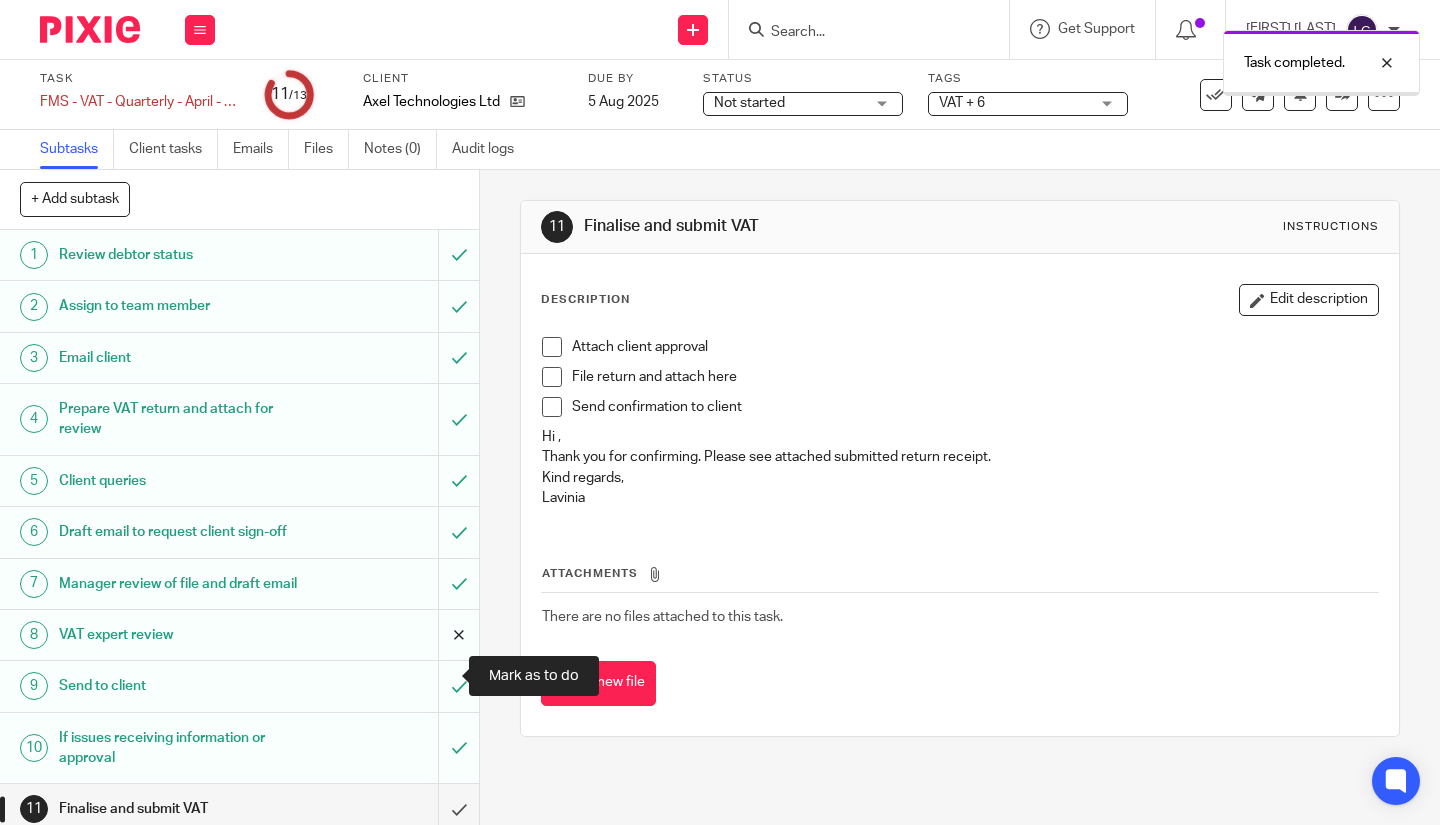 scroll, scrollTop: 0, scrollLeft: 0, axis: both 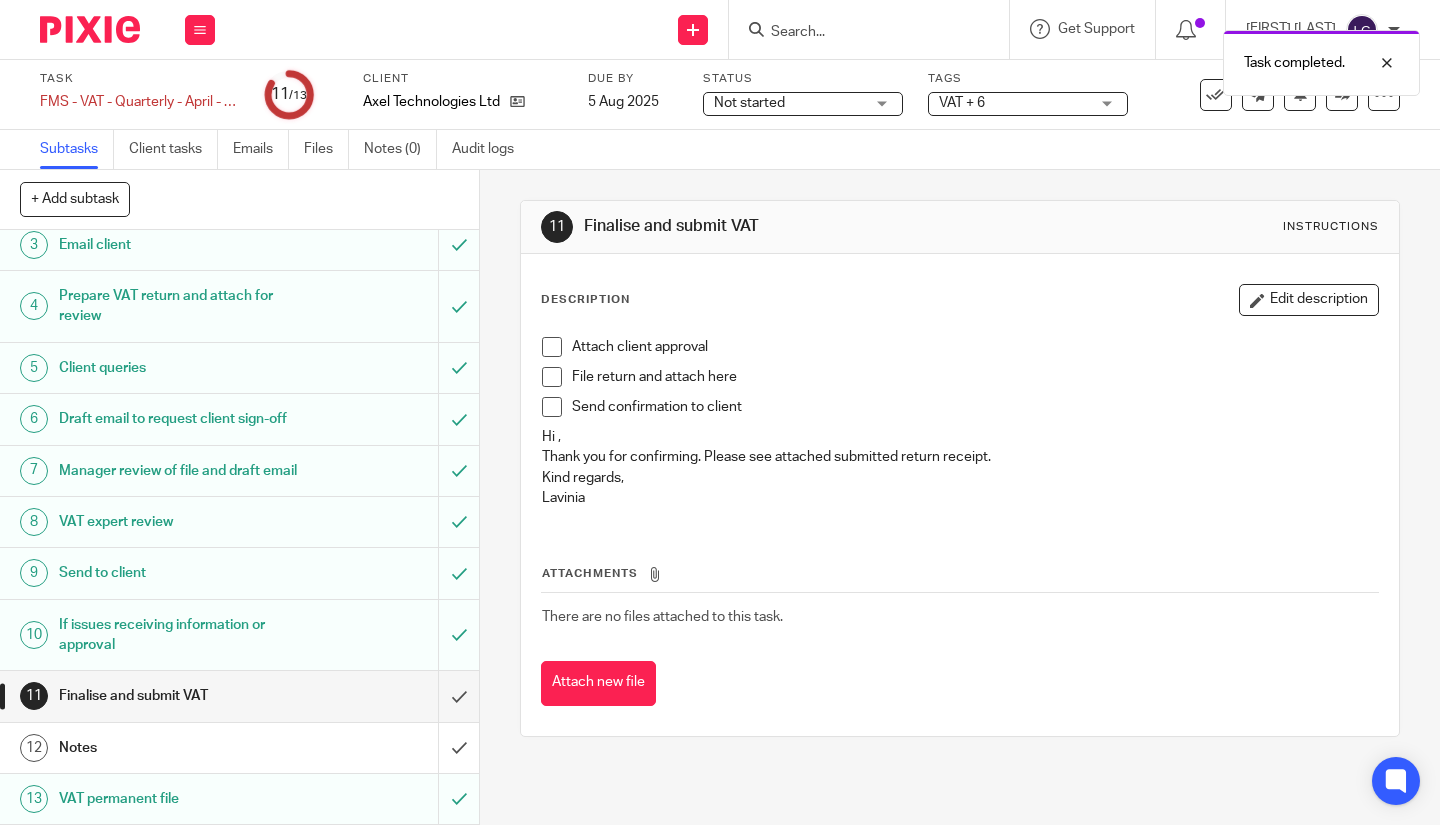 click at bounding box center (552, 347) 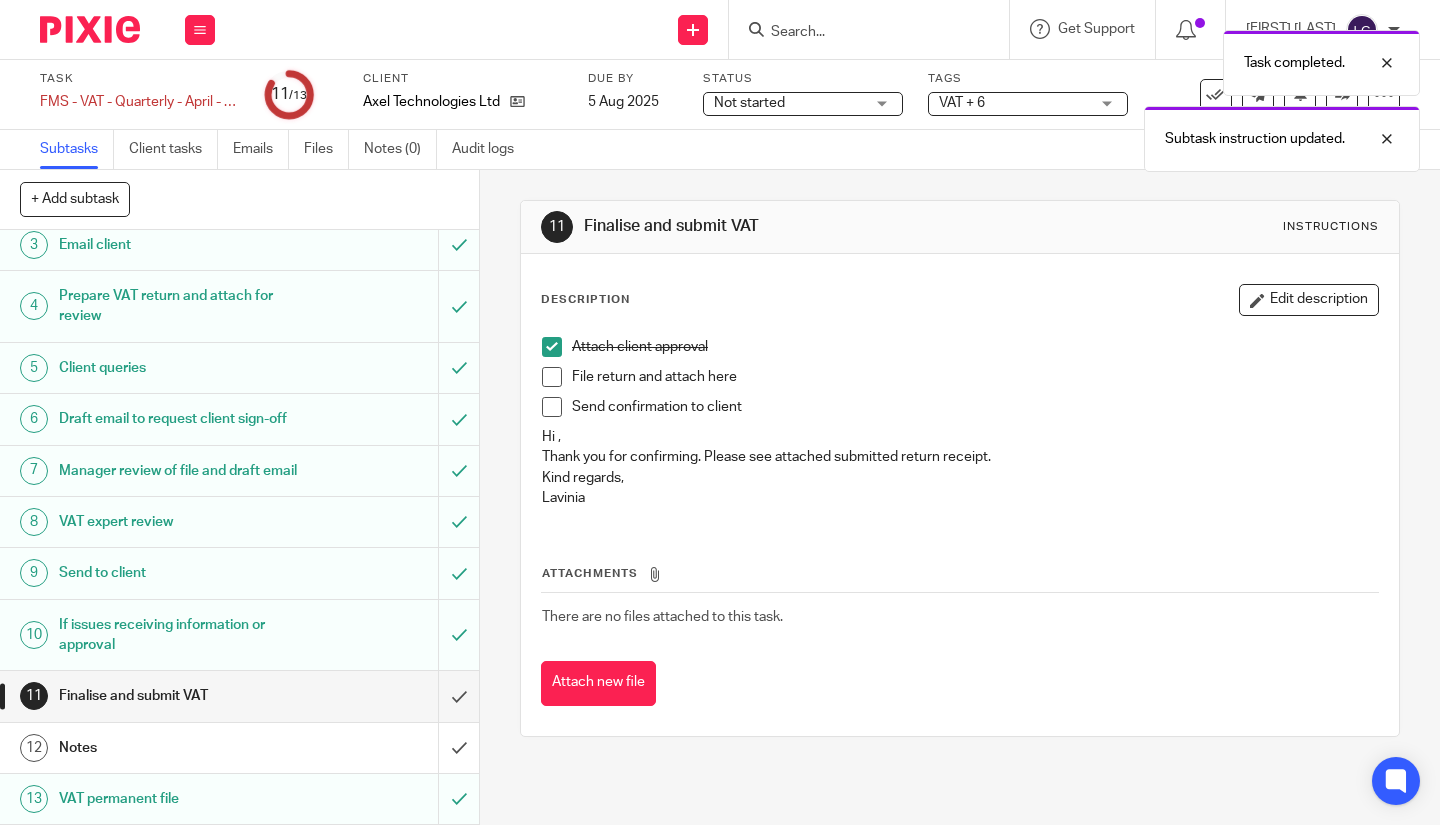 click at bounding box center (552, 377) 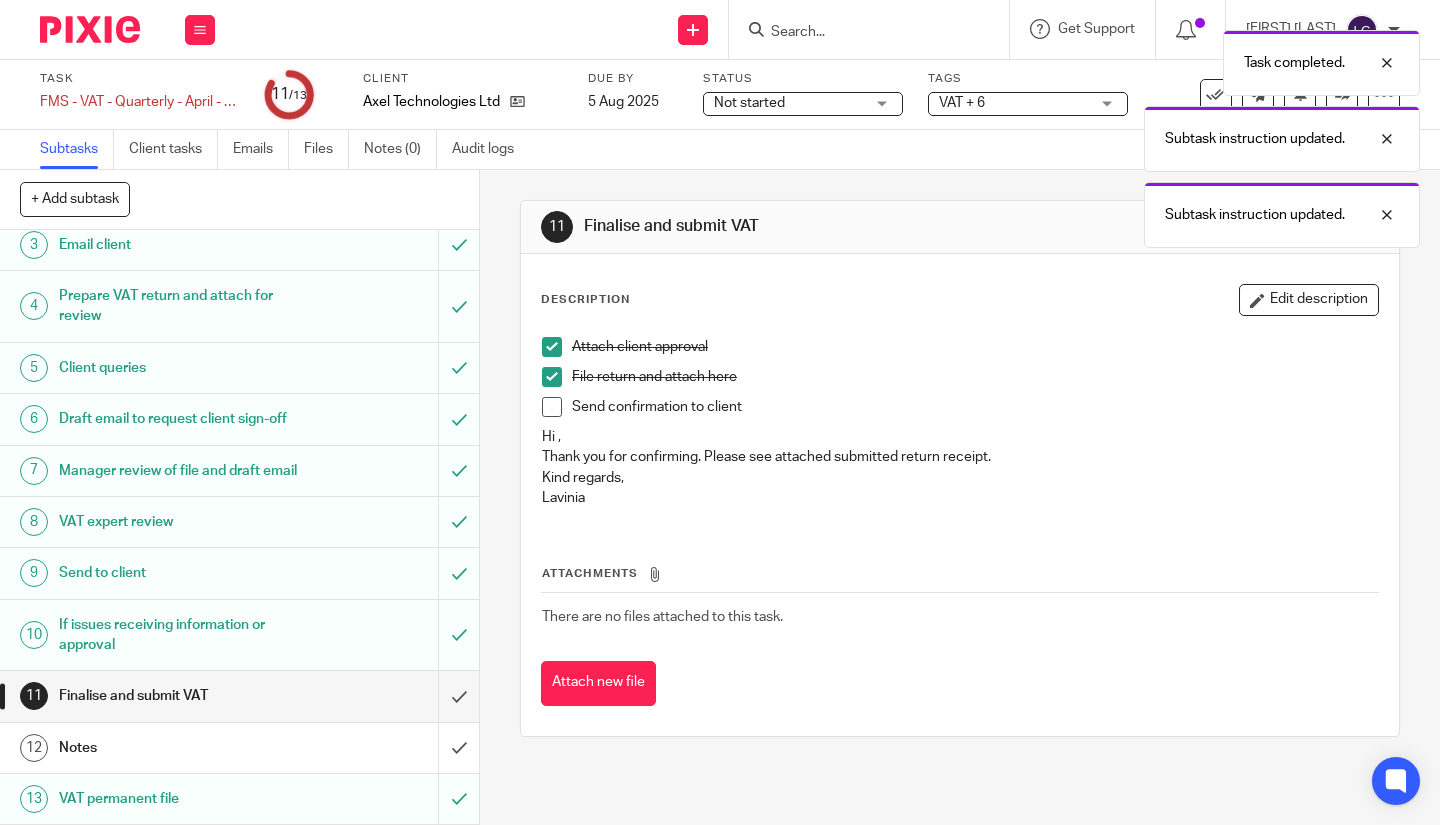 click at bounding box center [552, 407] 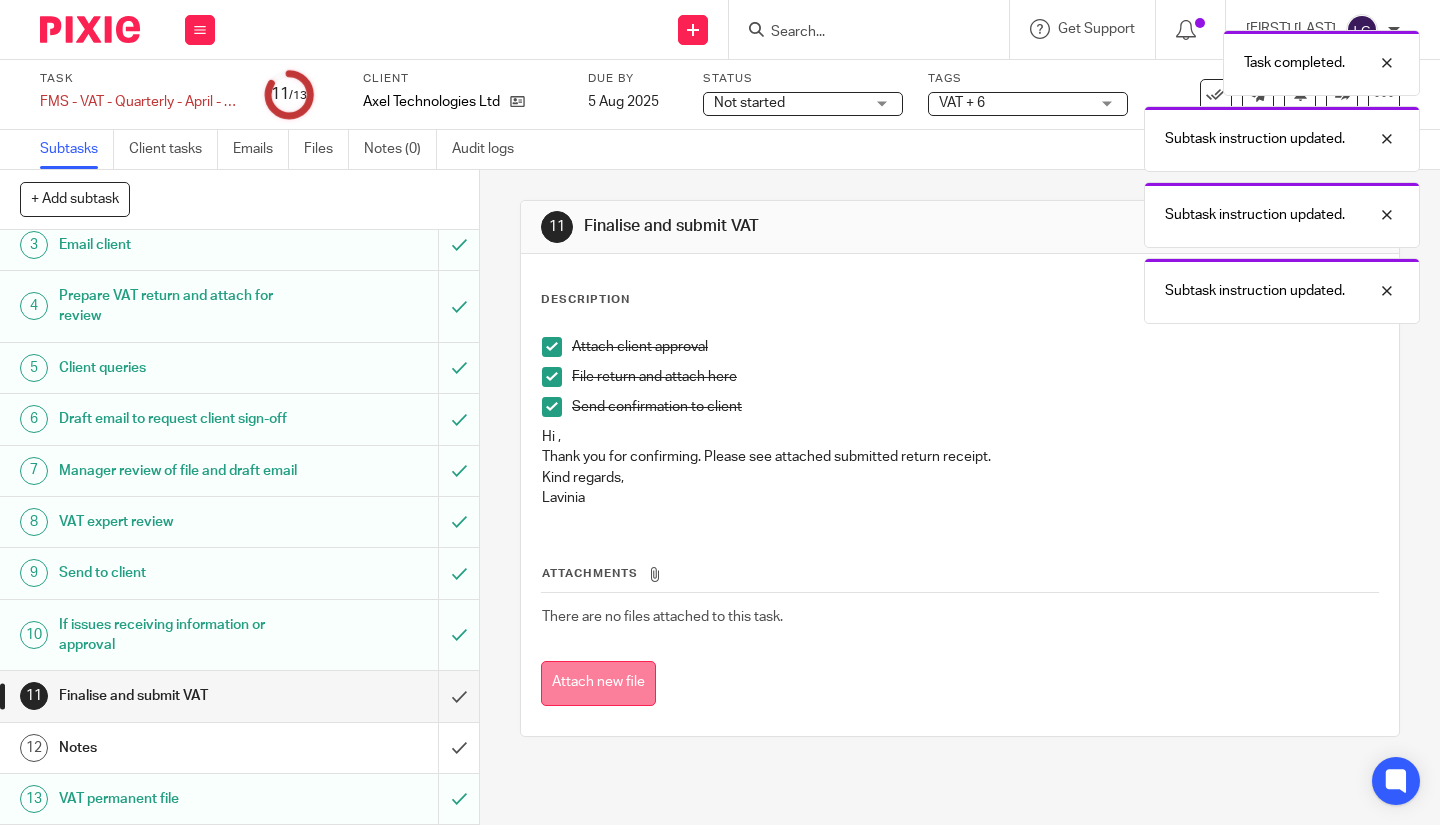 click on "Attach new file" at bounding box center (598, 683) 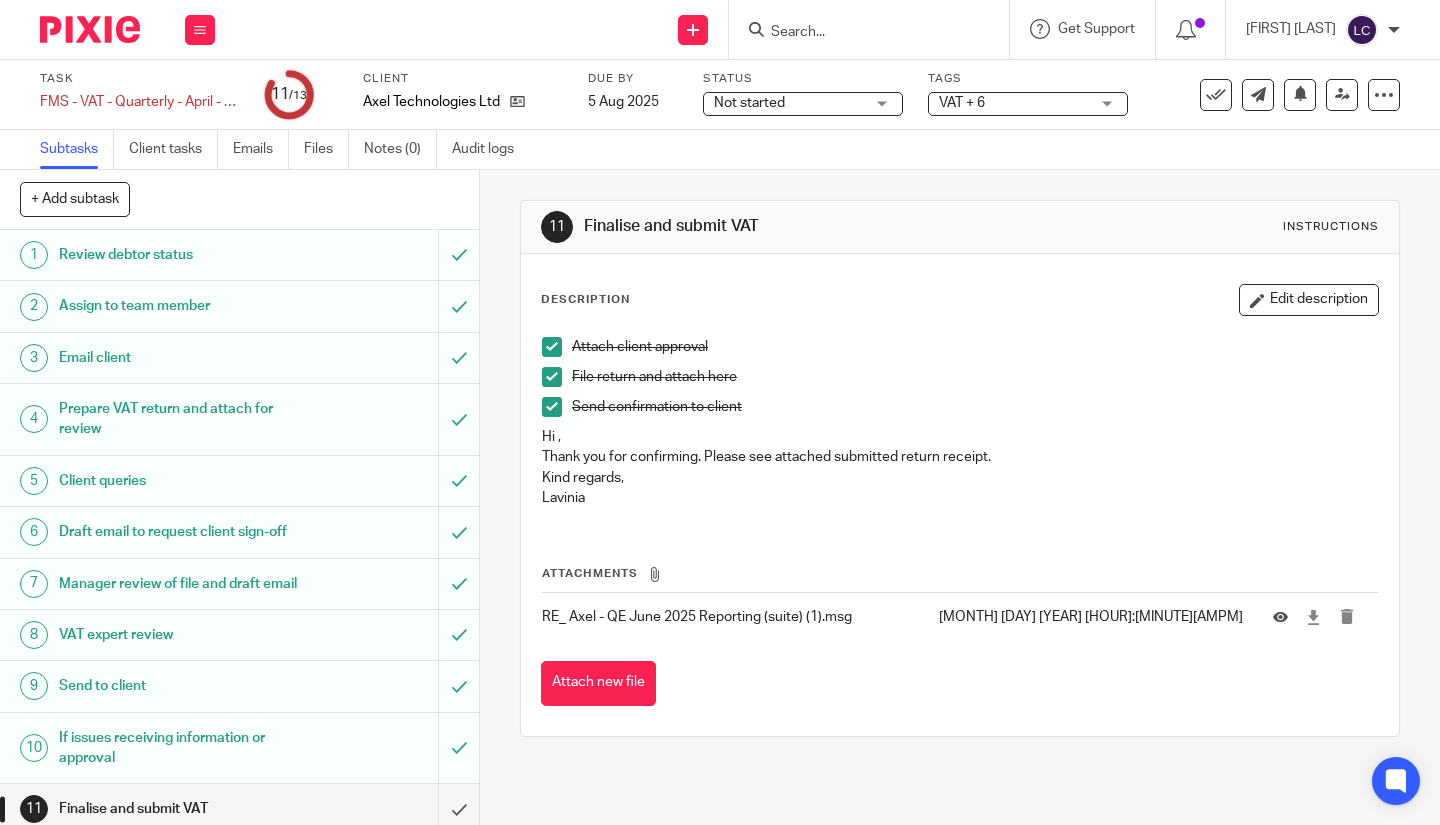 scroll, scrollTop: 0, scrollLeft: 0, axis: both 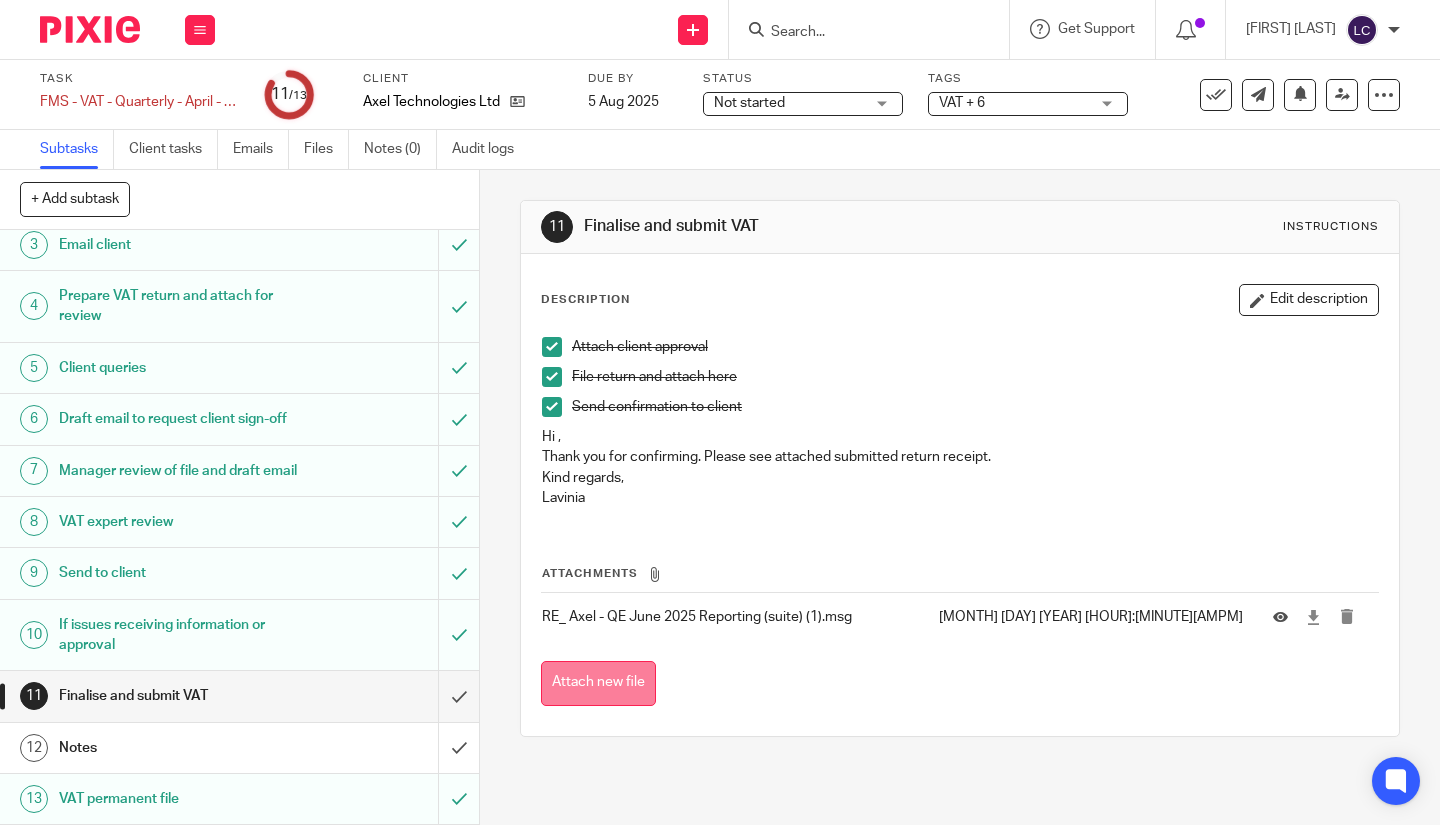 click on "Attach new file" at bounding box center [598, 683] 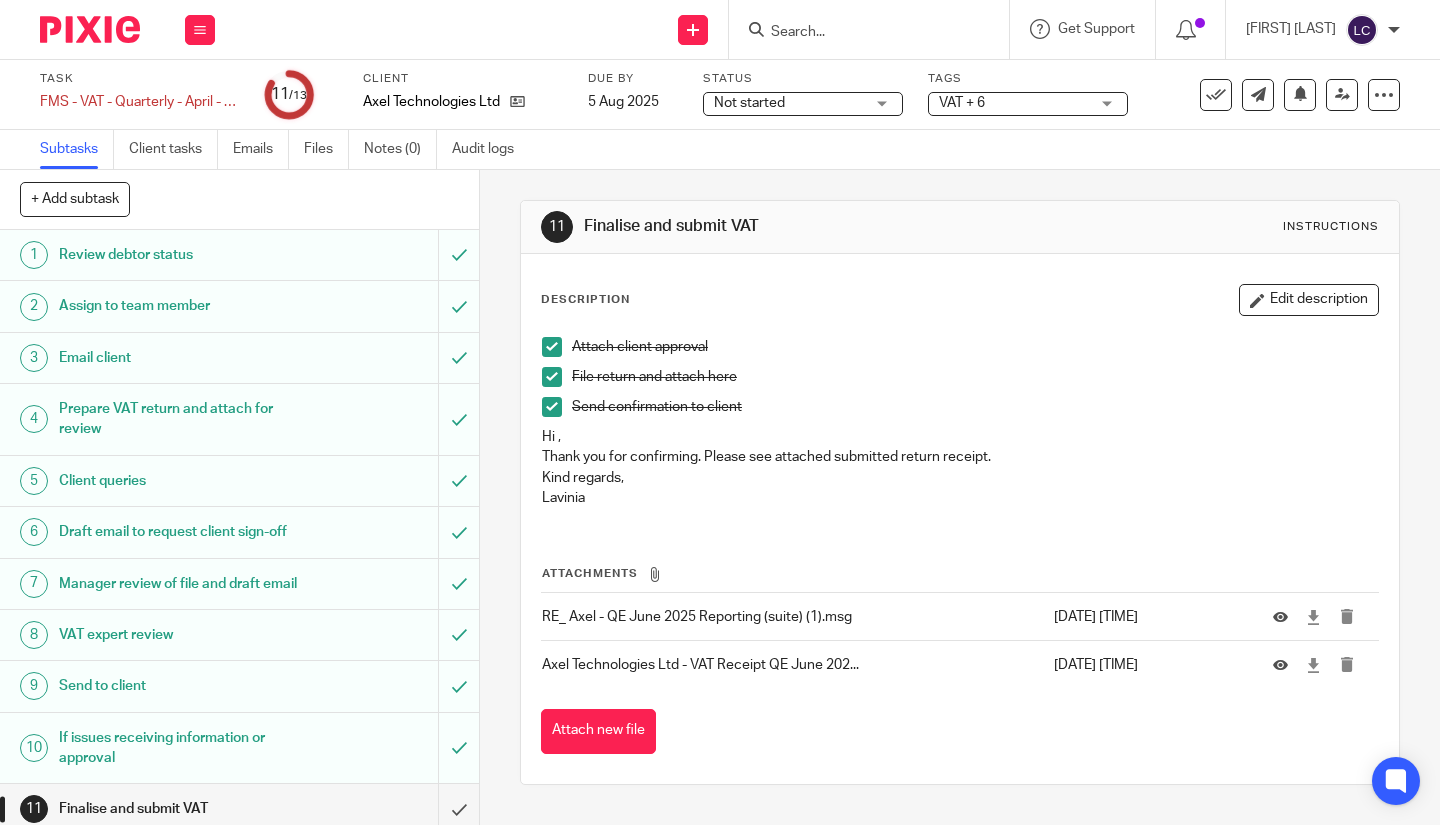 scroll, scrollTop: 0, scrollLeft: 0, axis: both 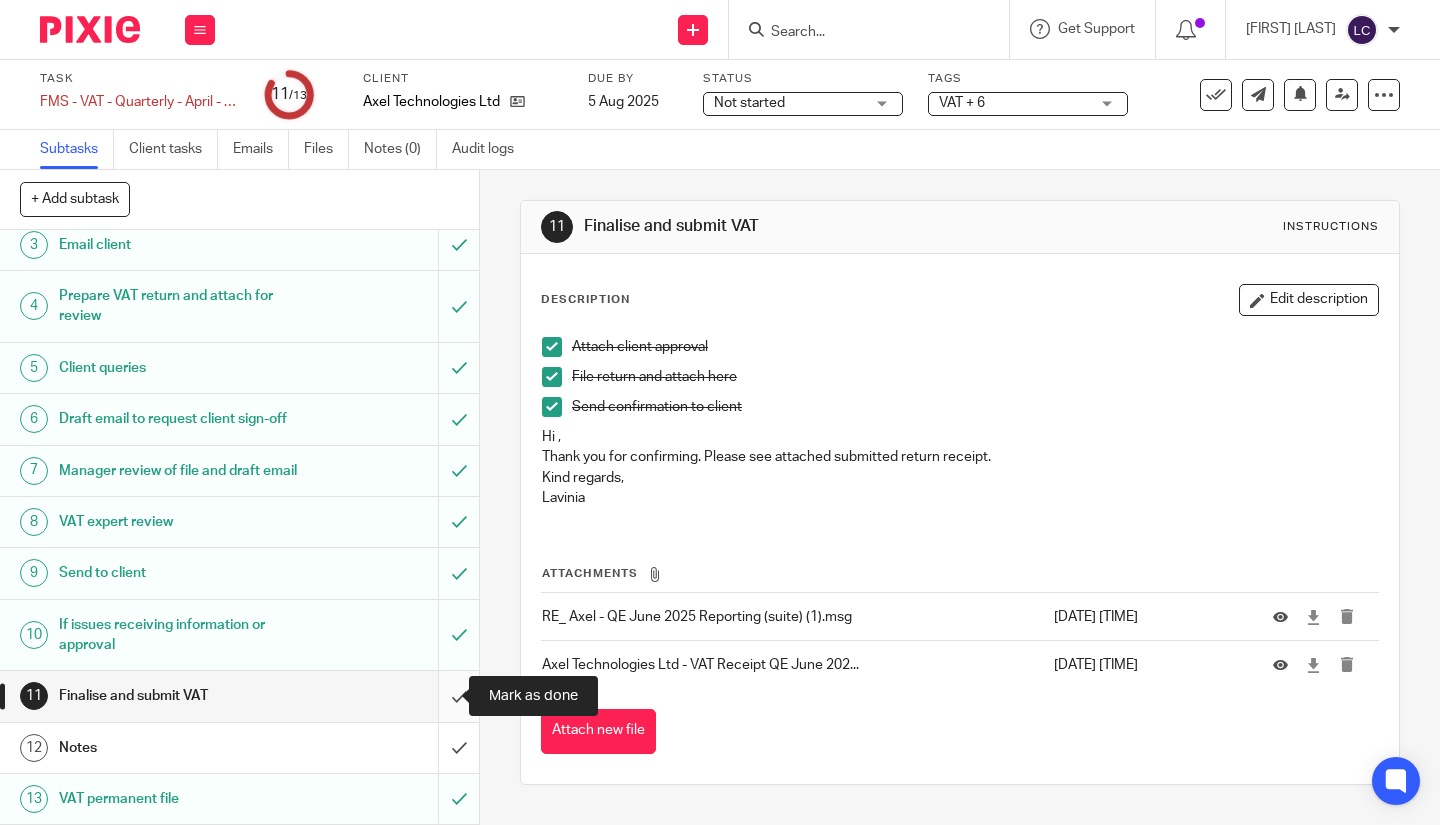 click at bounding box center (239, 696) 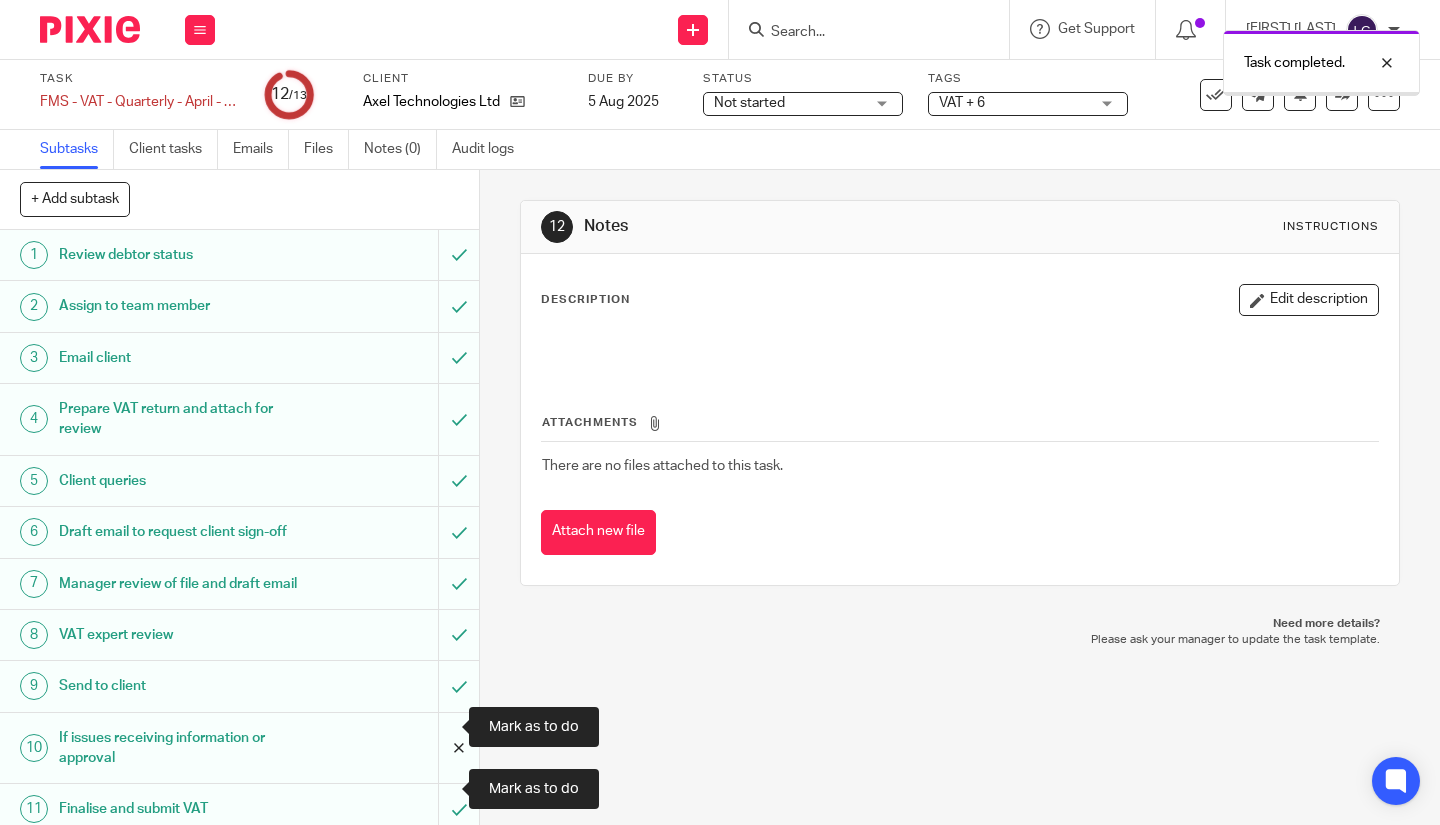 scroll, scrollTop: 0, scrollLeft: 0, axis: both 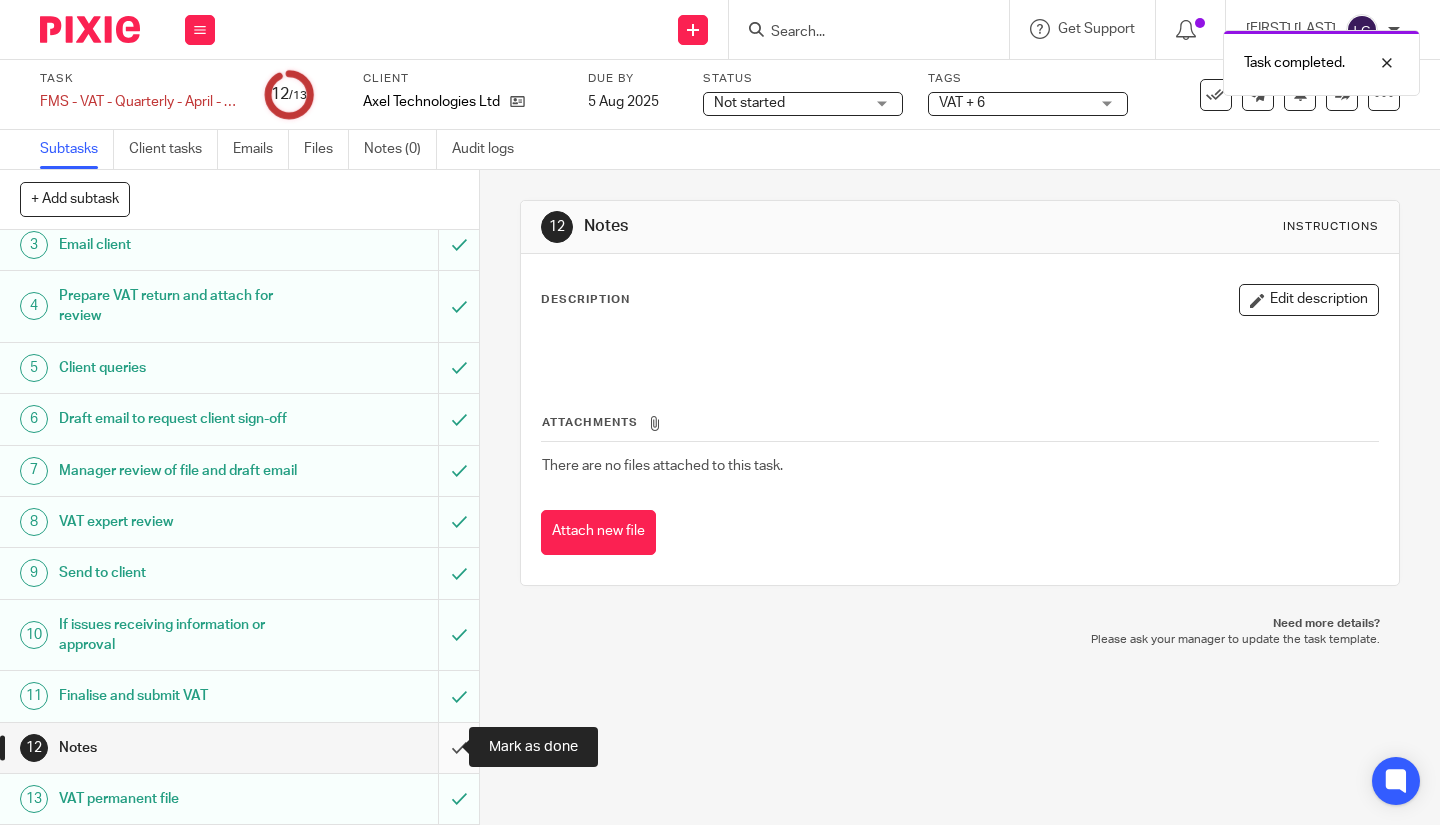 click at bounding box center [239, 748] 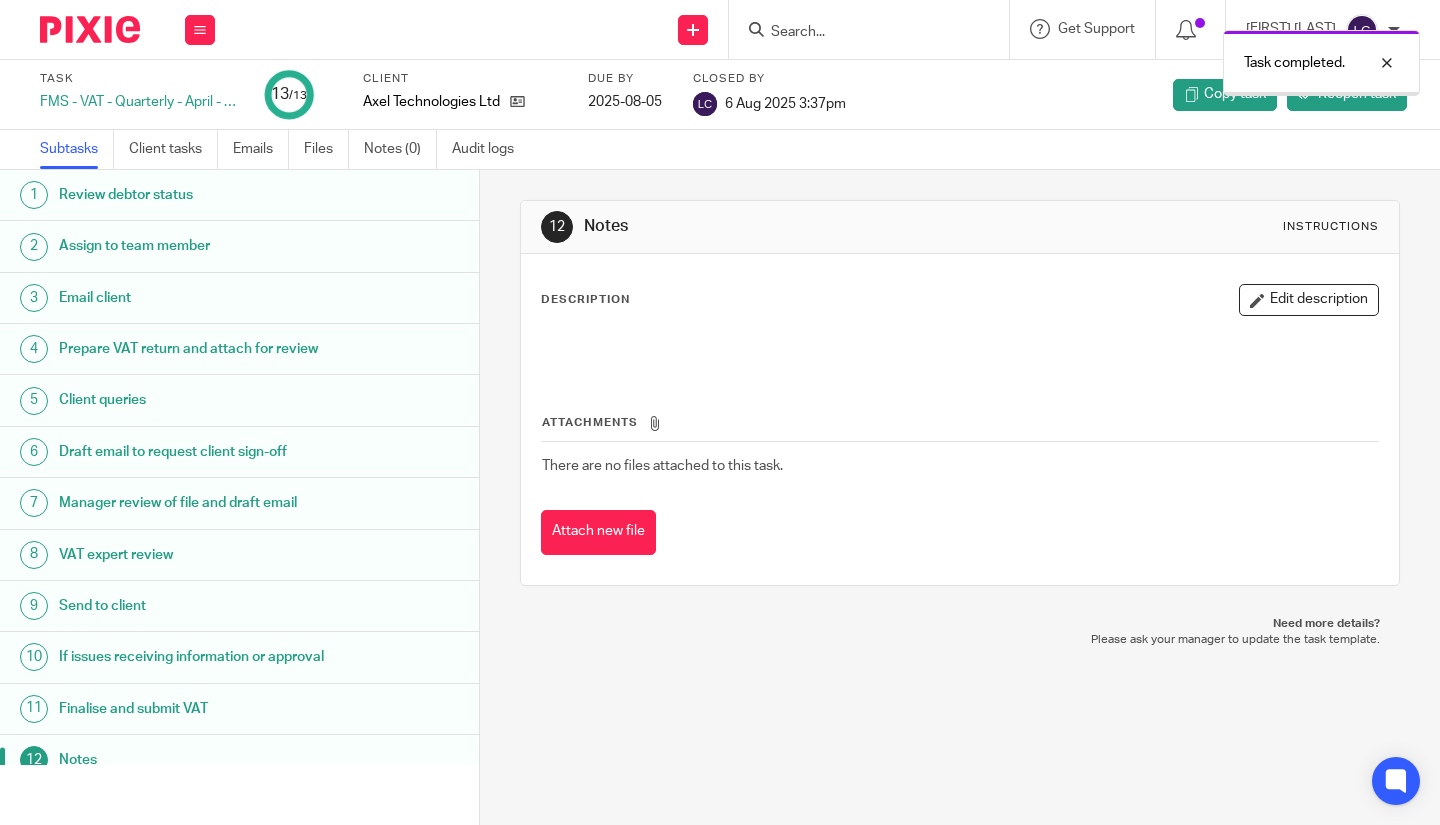 scroll, scrollTop: 0, scrollLeft: 0, axis: both 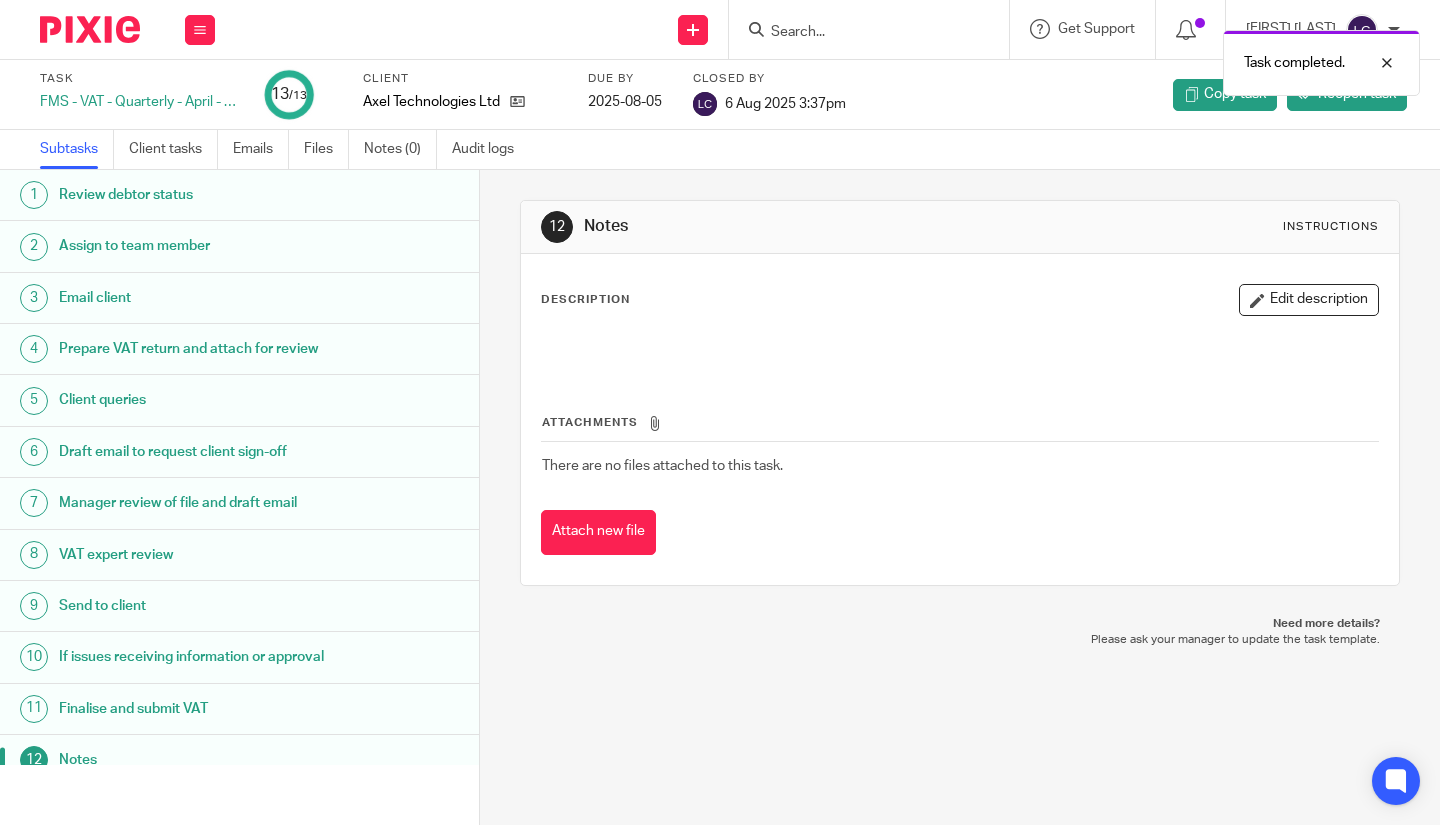 click at bounding box center (90, 29) 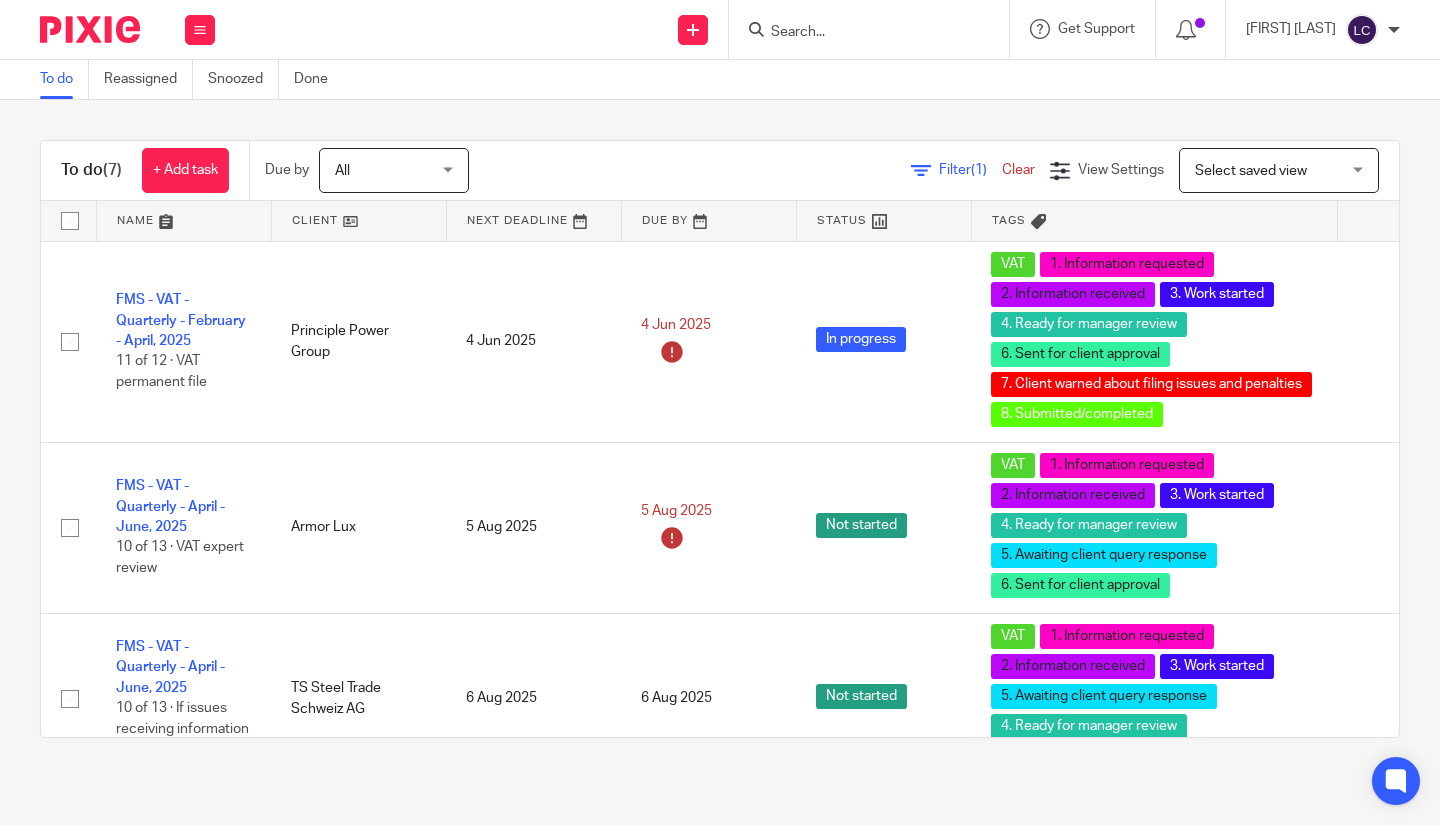 scroll, scrollTop: 0, scrollLeft: 0, axis: both 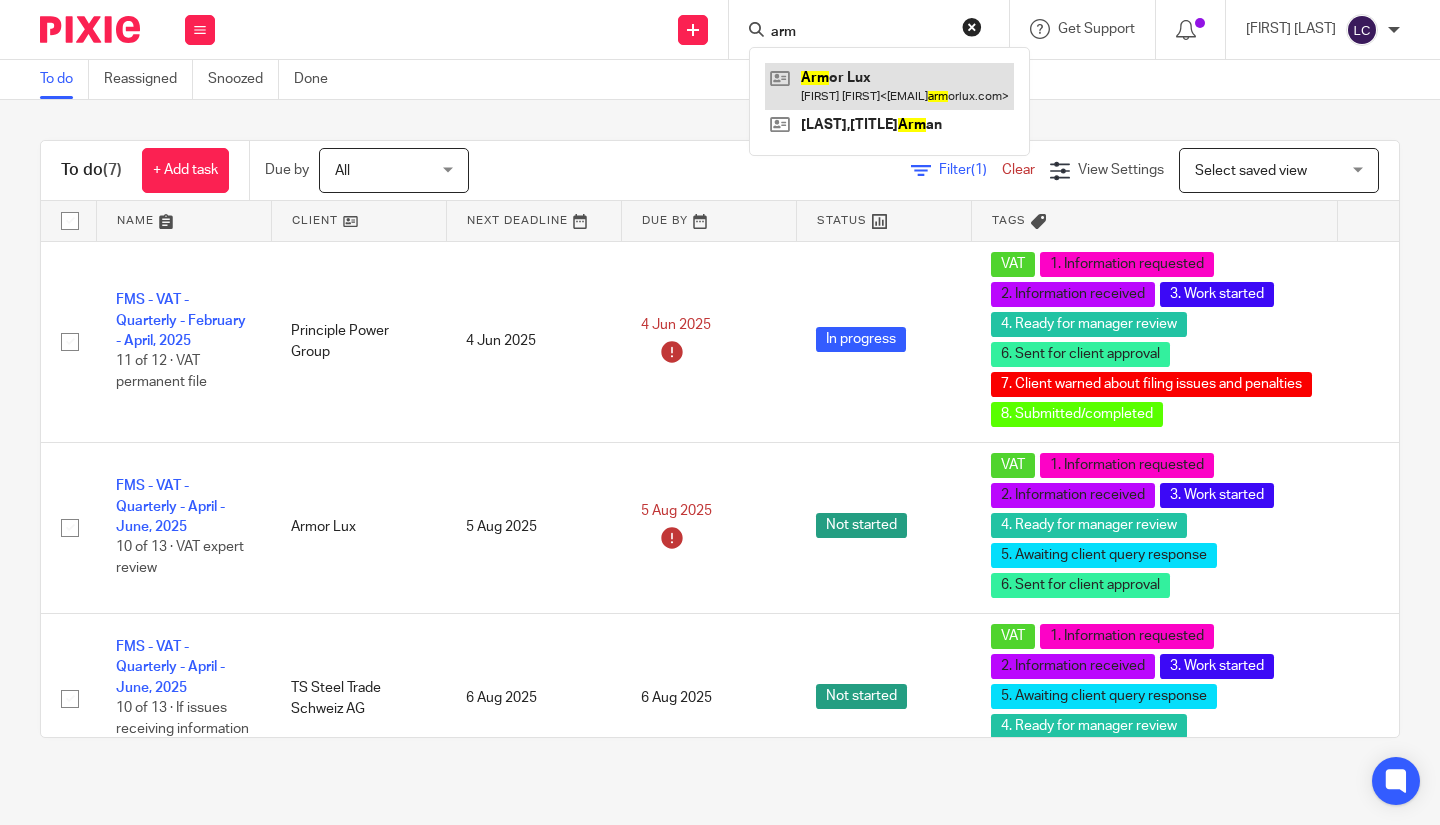 type on "arm" 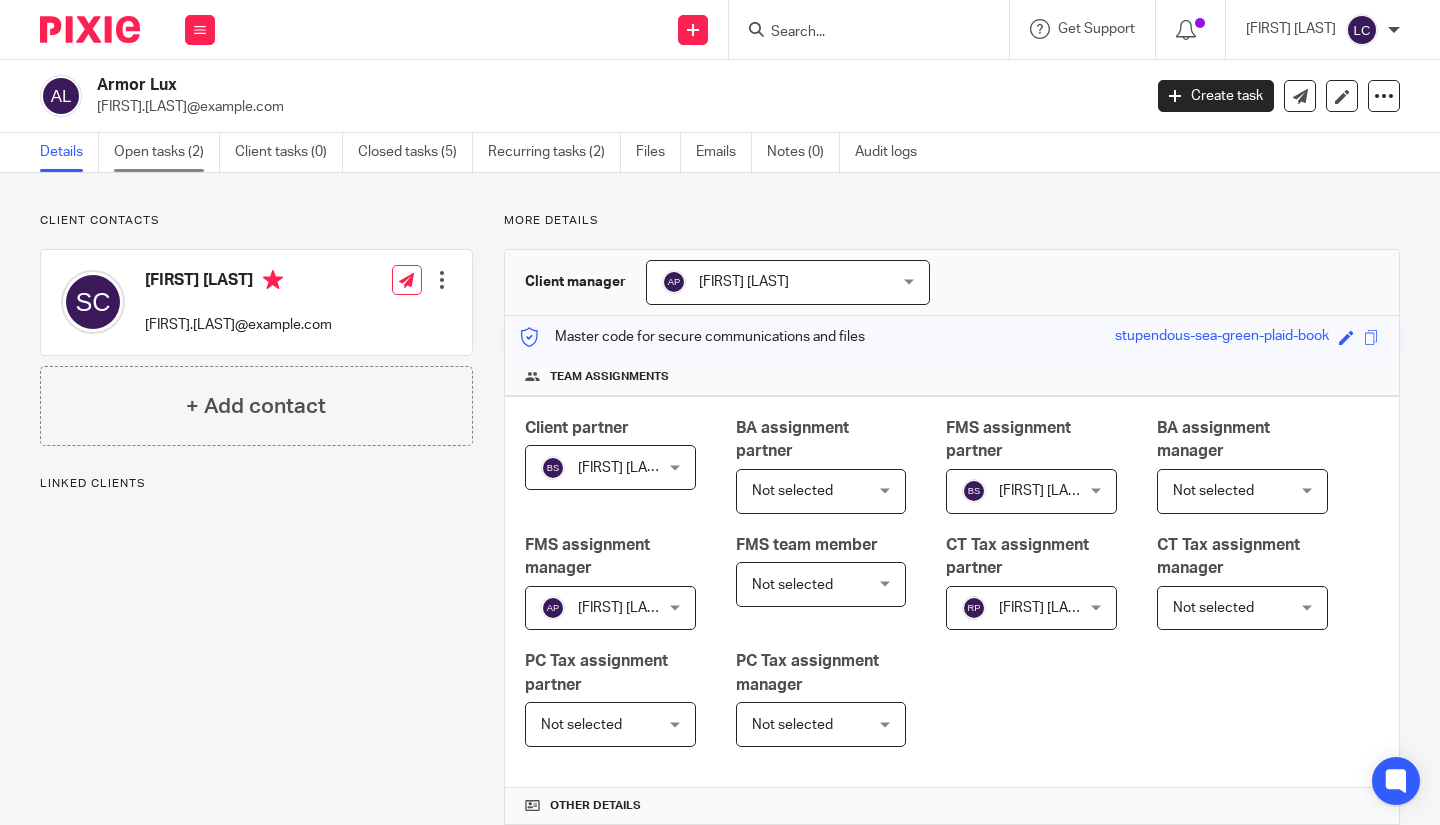 scroll, scrollTop: 0, scrollLeft: 0, axis: both 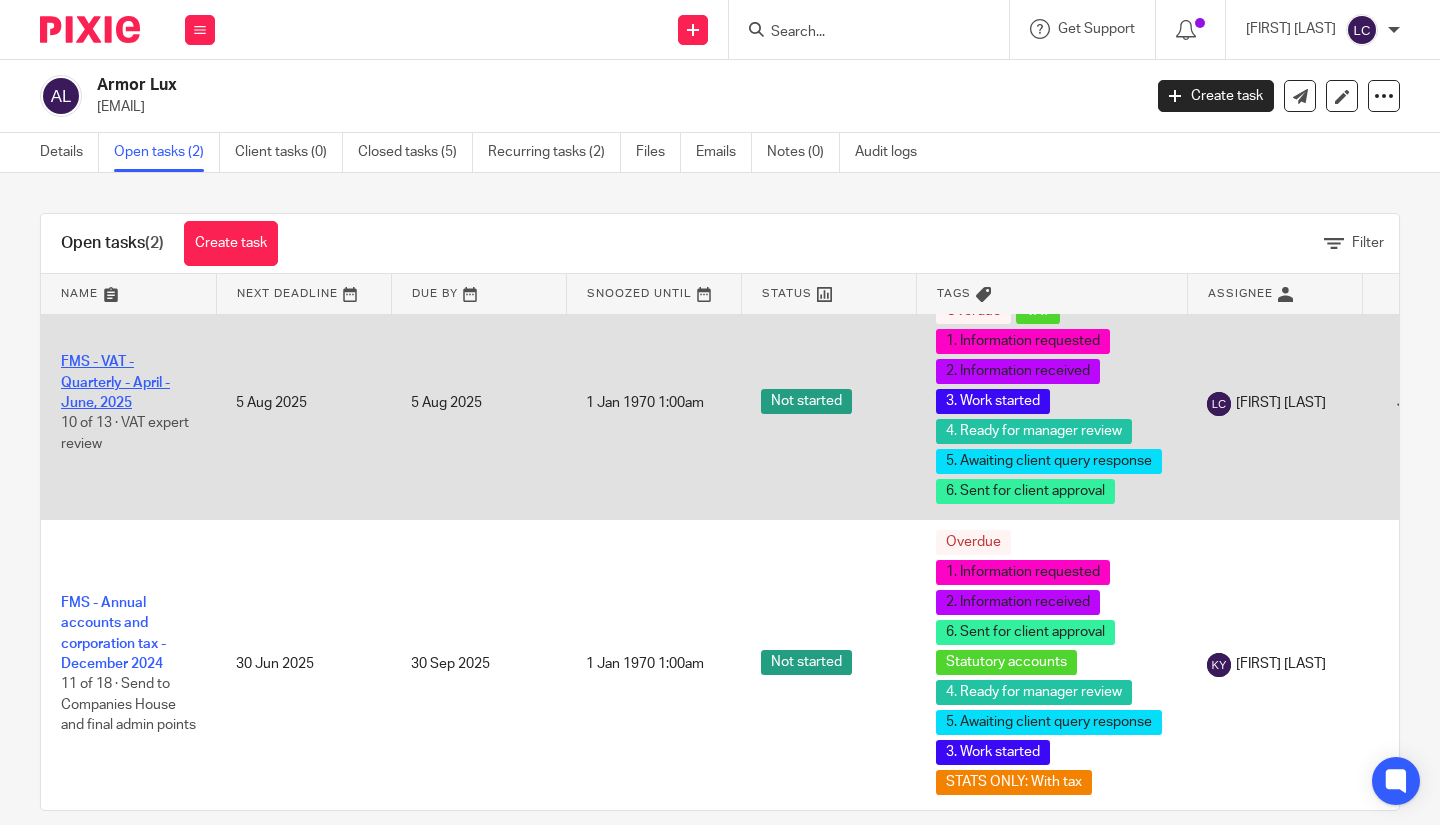 click on "FMS - VAT - Quarterly - April - June, 2025" at bounding box center (115, 382) 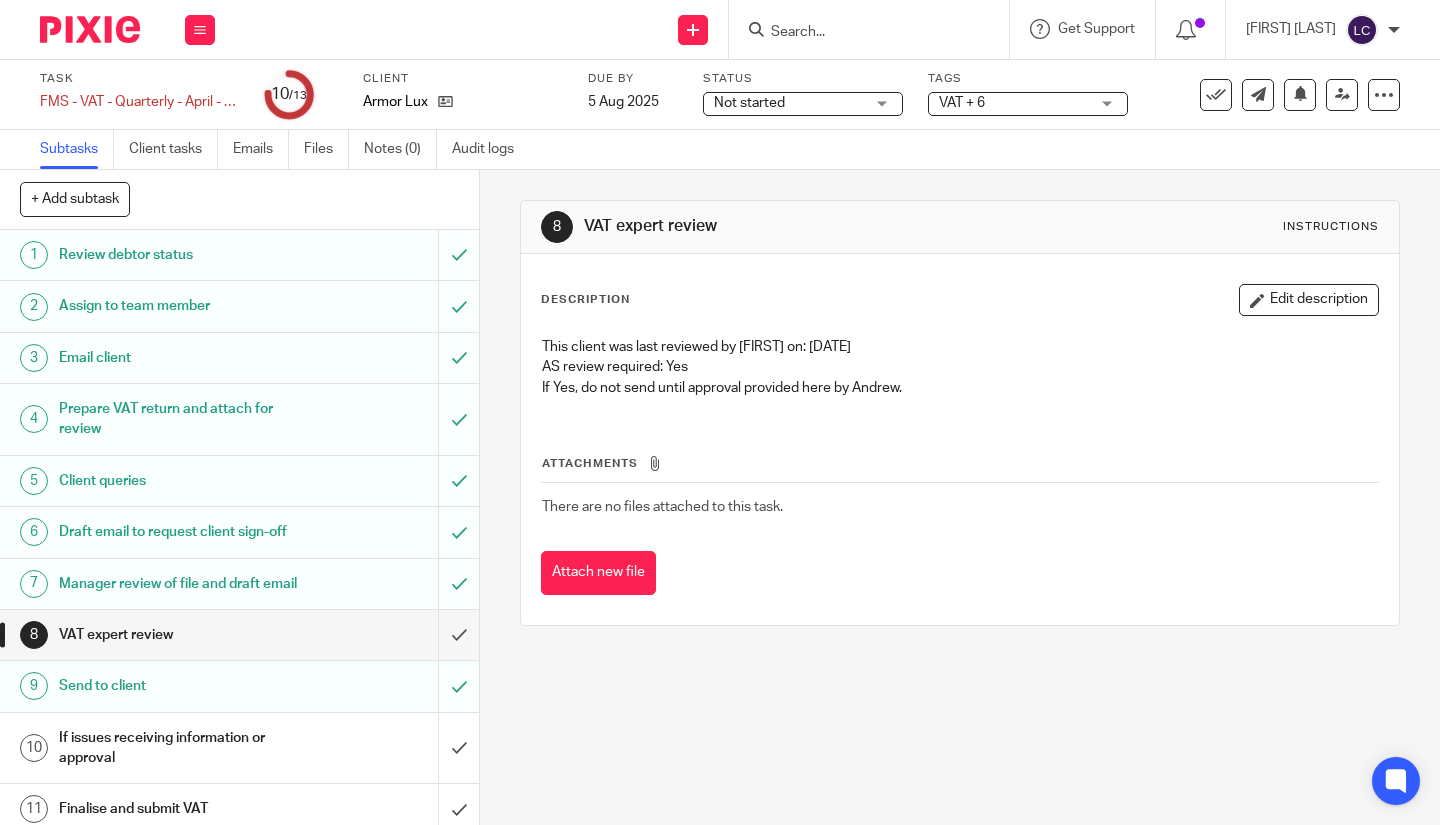 scroll, scrollTop: 0, scrollLeft: 0, axis: both 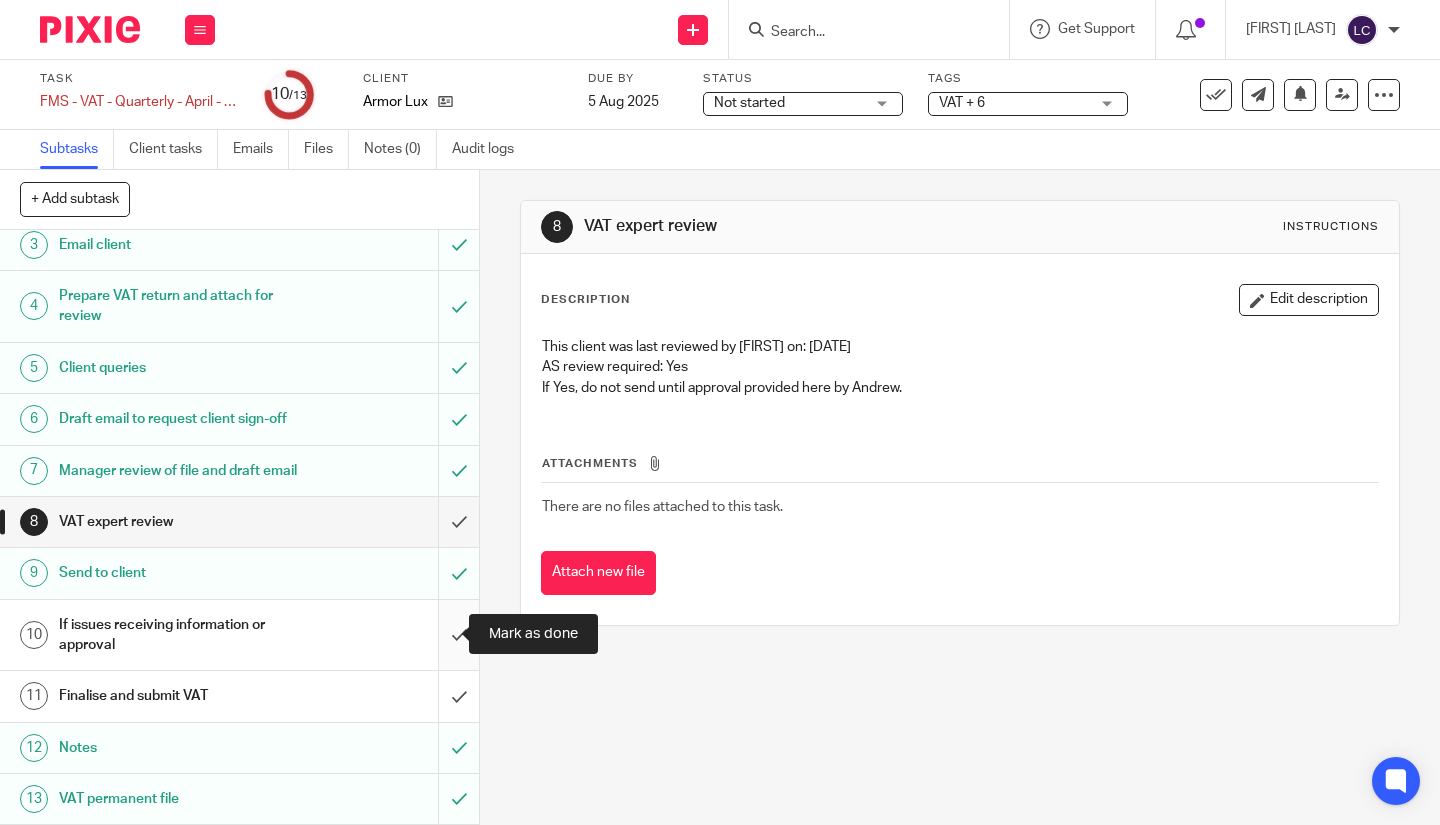 click at bounding box center [239, 635] 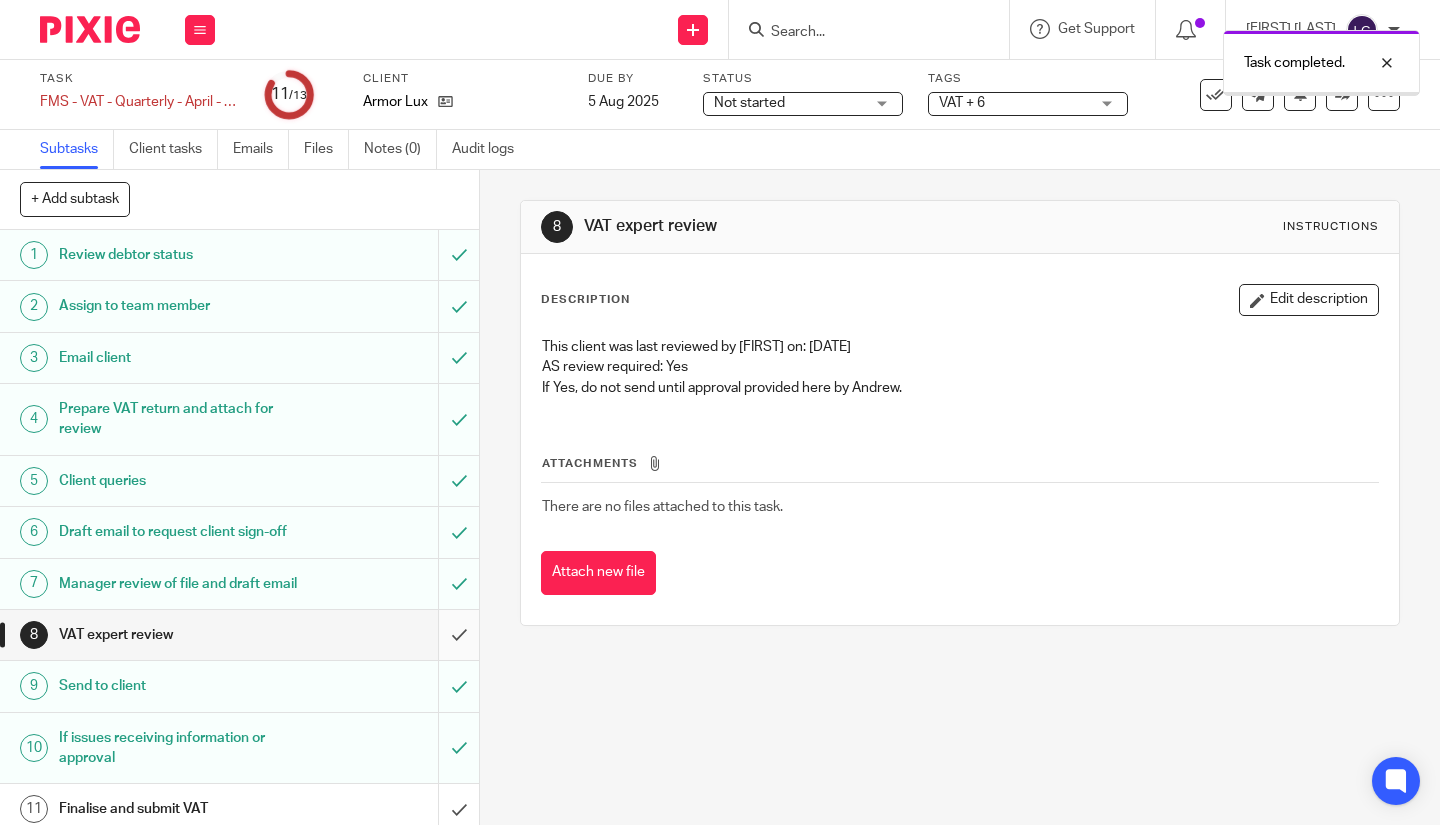 scroll, scrollTop: 0, scrollLeft: 0, axis: both 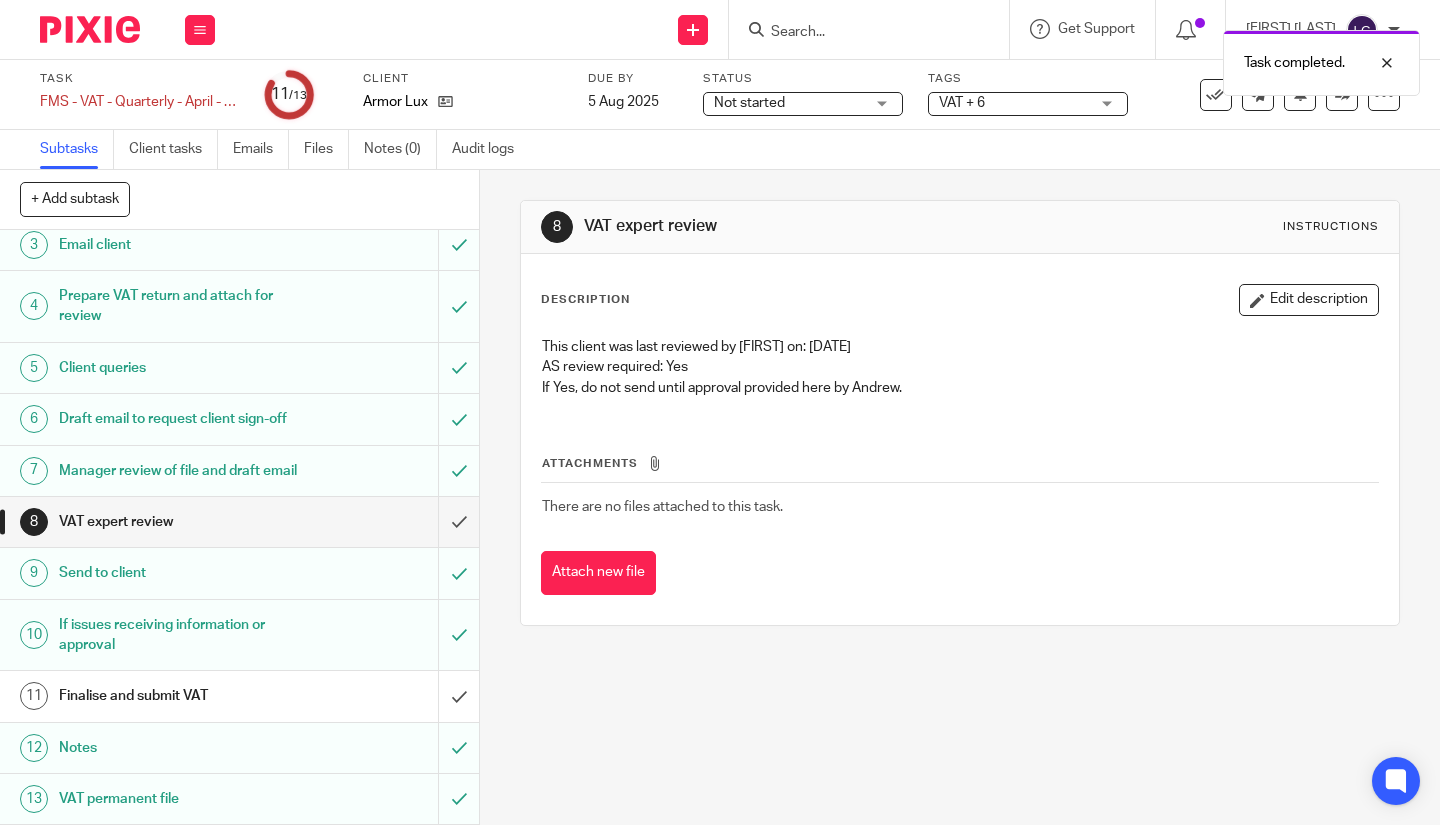 click on "Finalise and submit VAT" at bounding box center (238, 696) 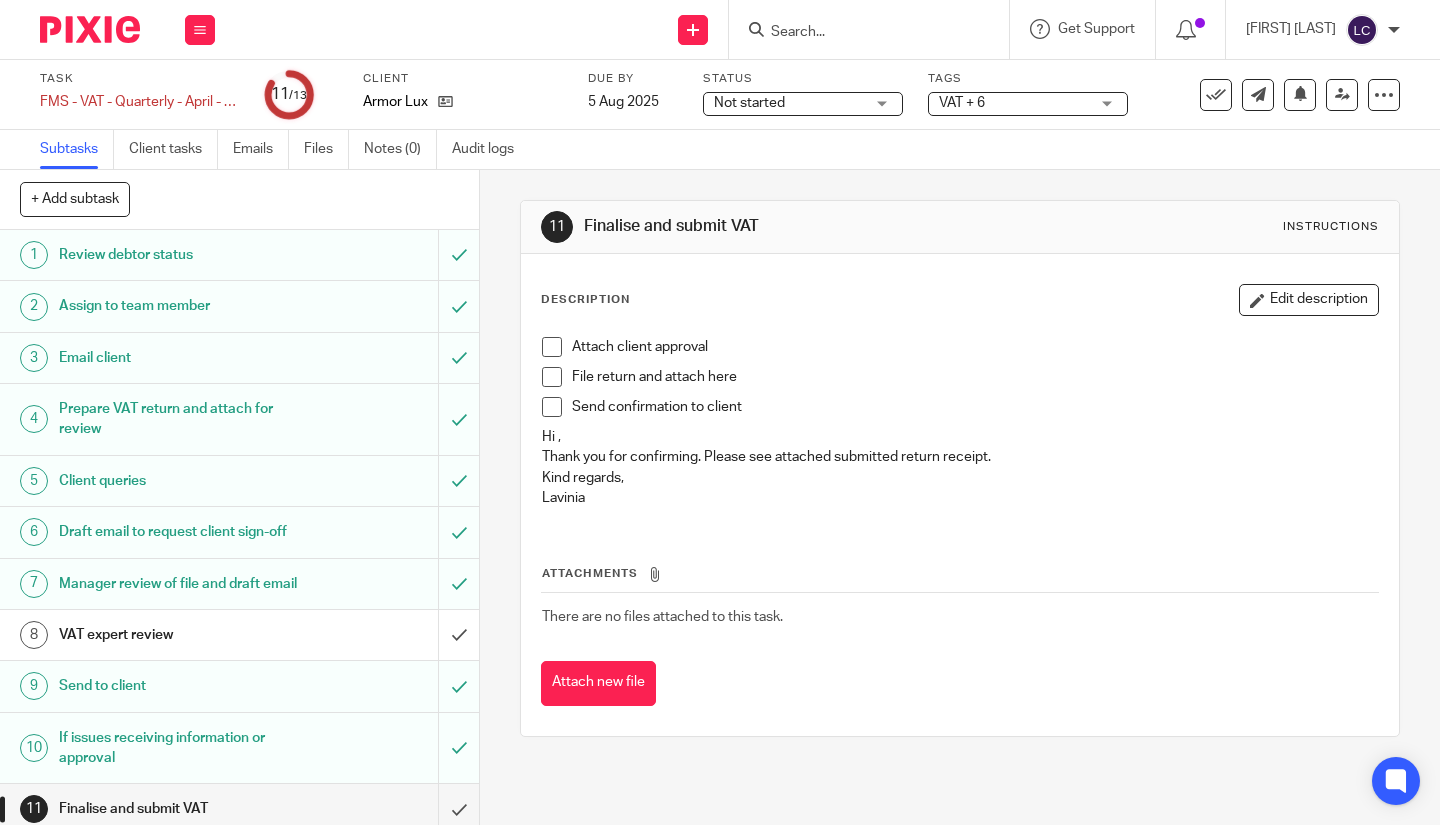 scroll, scrollTop: 0, scrollLeft: 0, axis: both 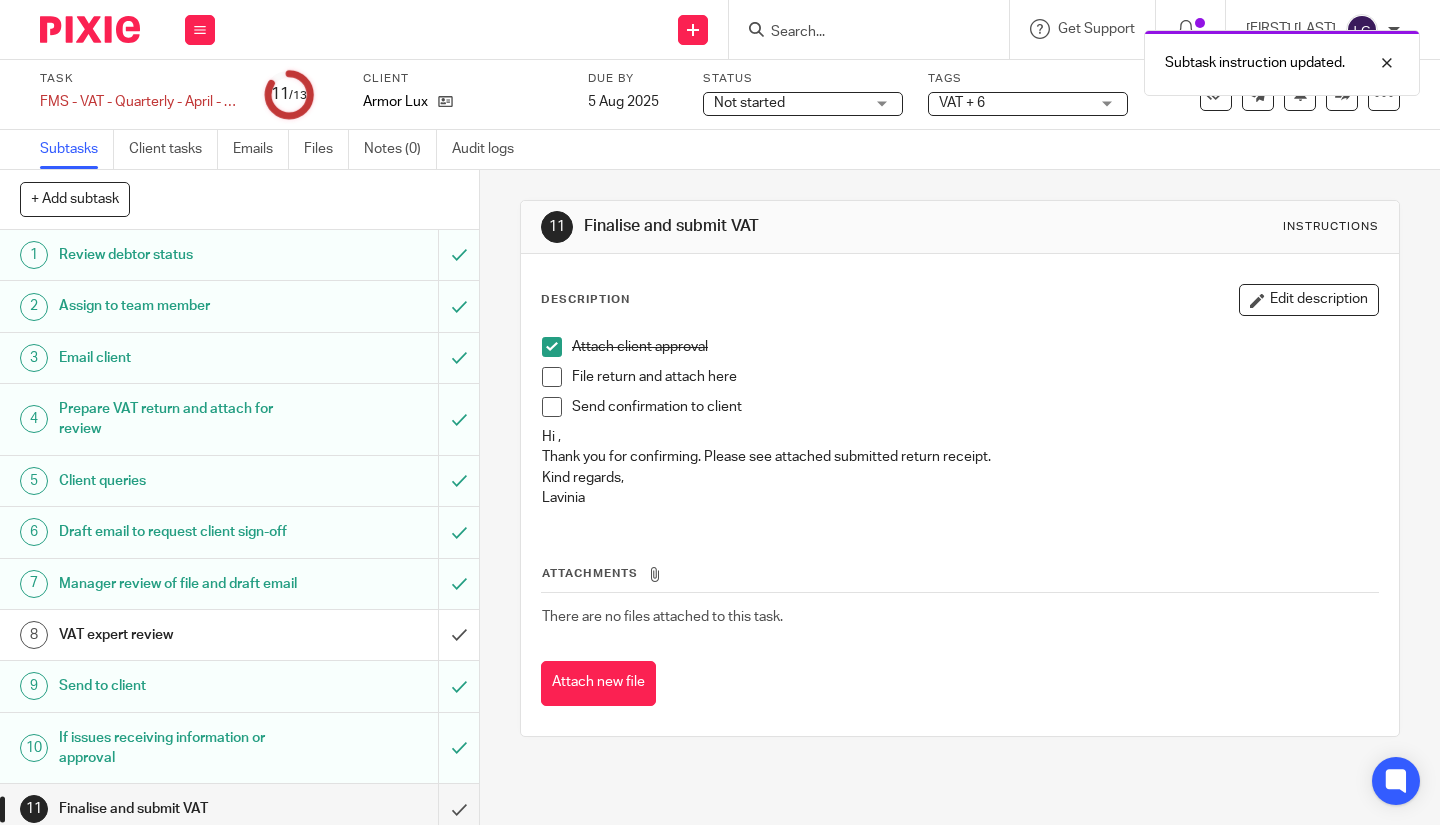 click at bounding box center (552, 377) 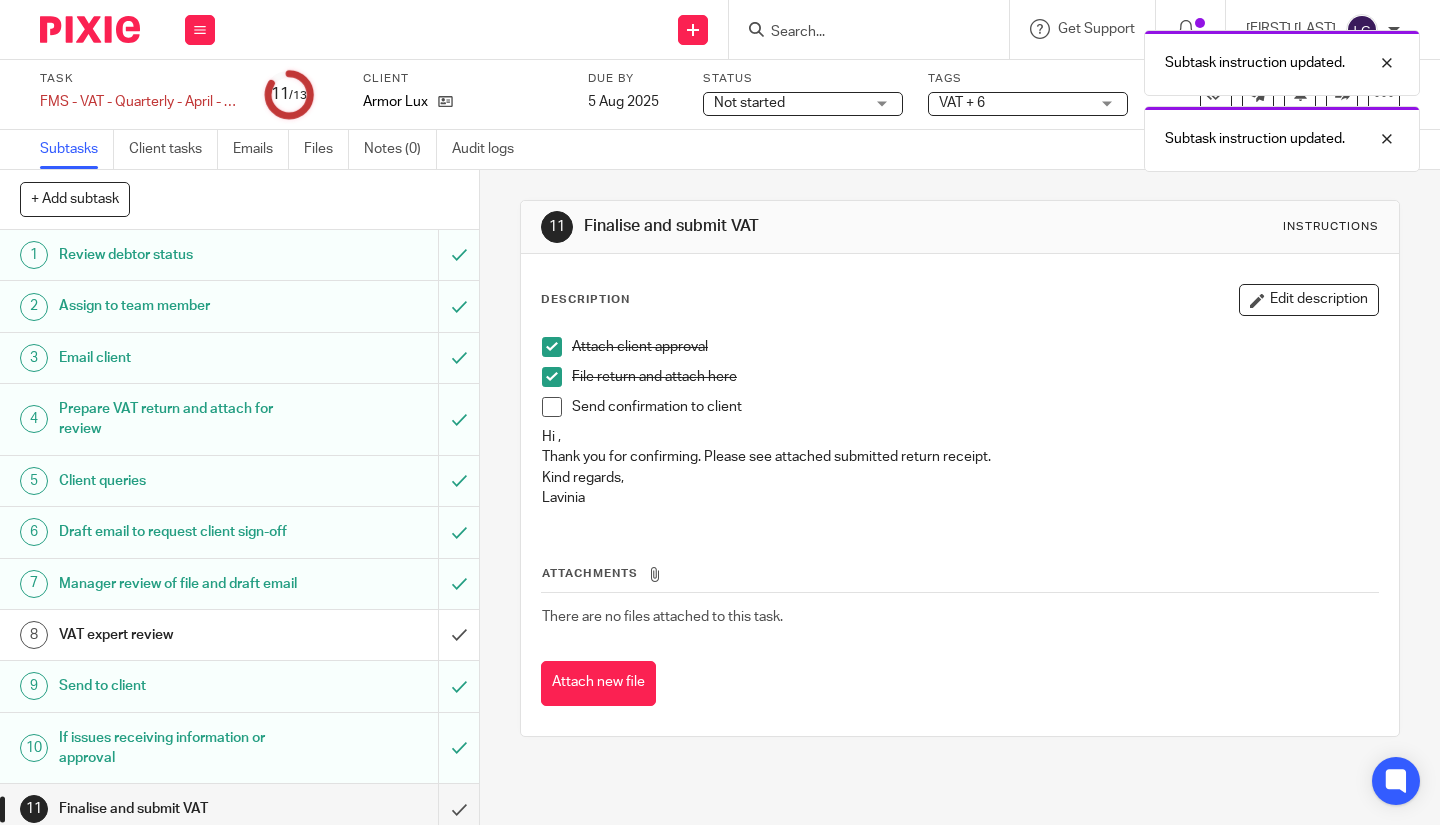 click at bounding box center (552, 407) 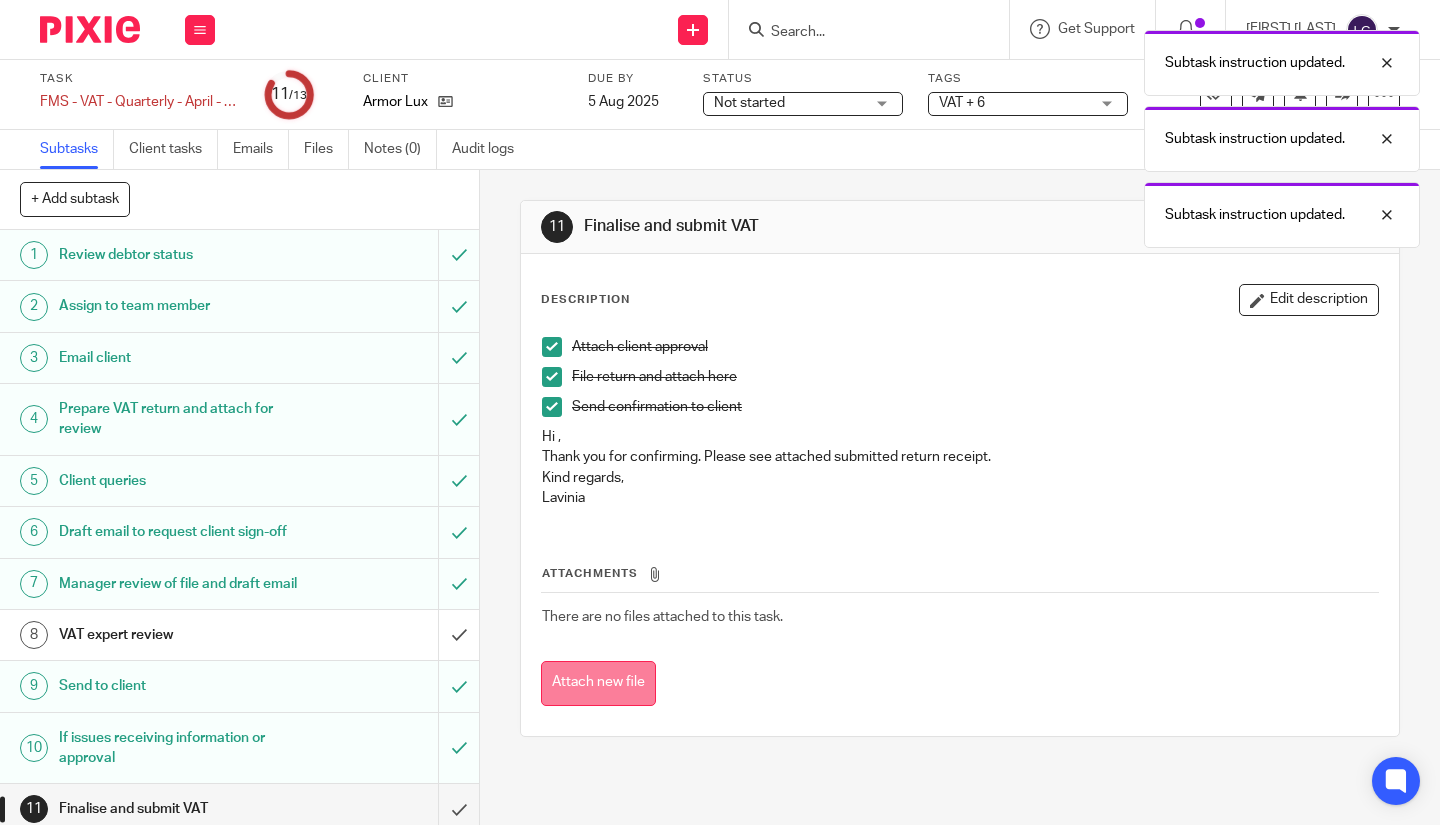 click on "Attach new file" at bounding box center [598, 683] 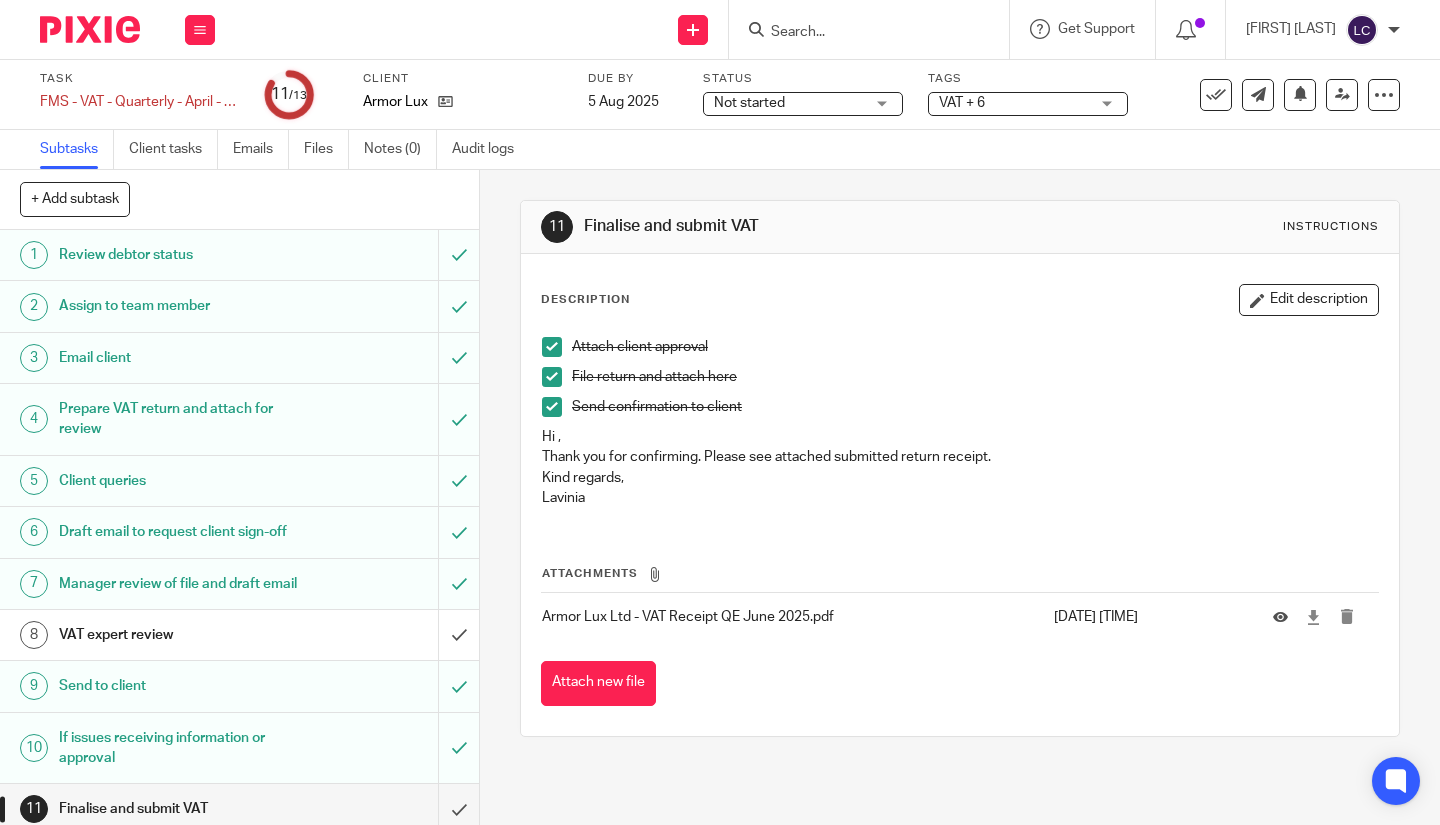 scroll, scrollTop: 0, scrollLeft: 0, axis: both 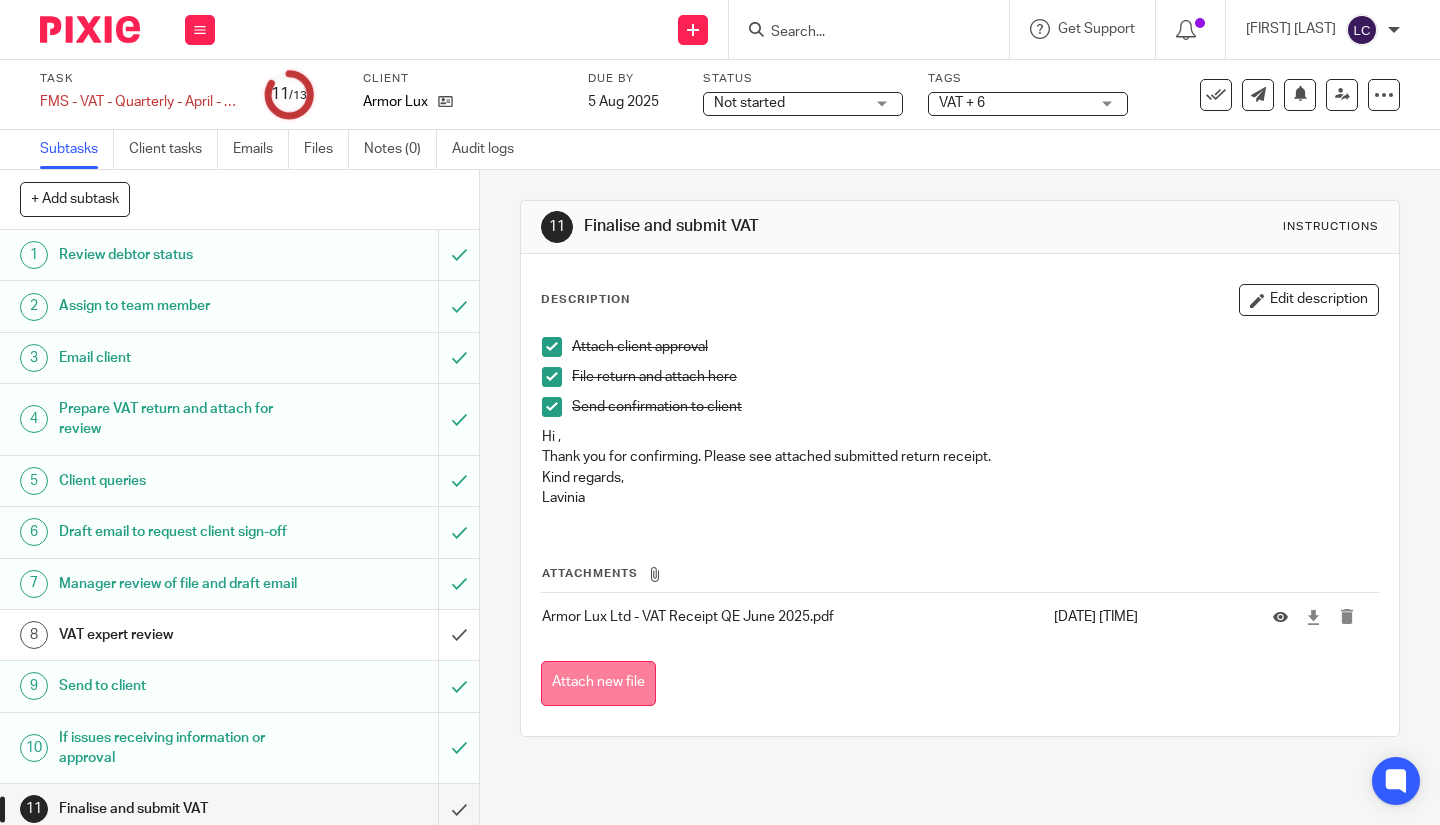 click on "Attach new file" at bounding box center [598, 683] 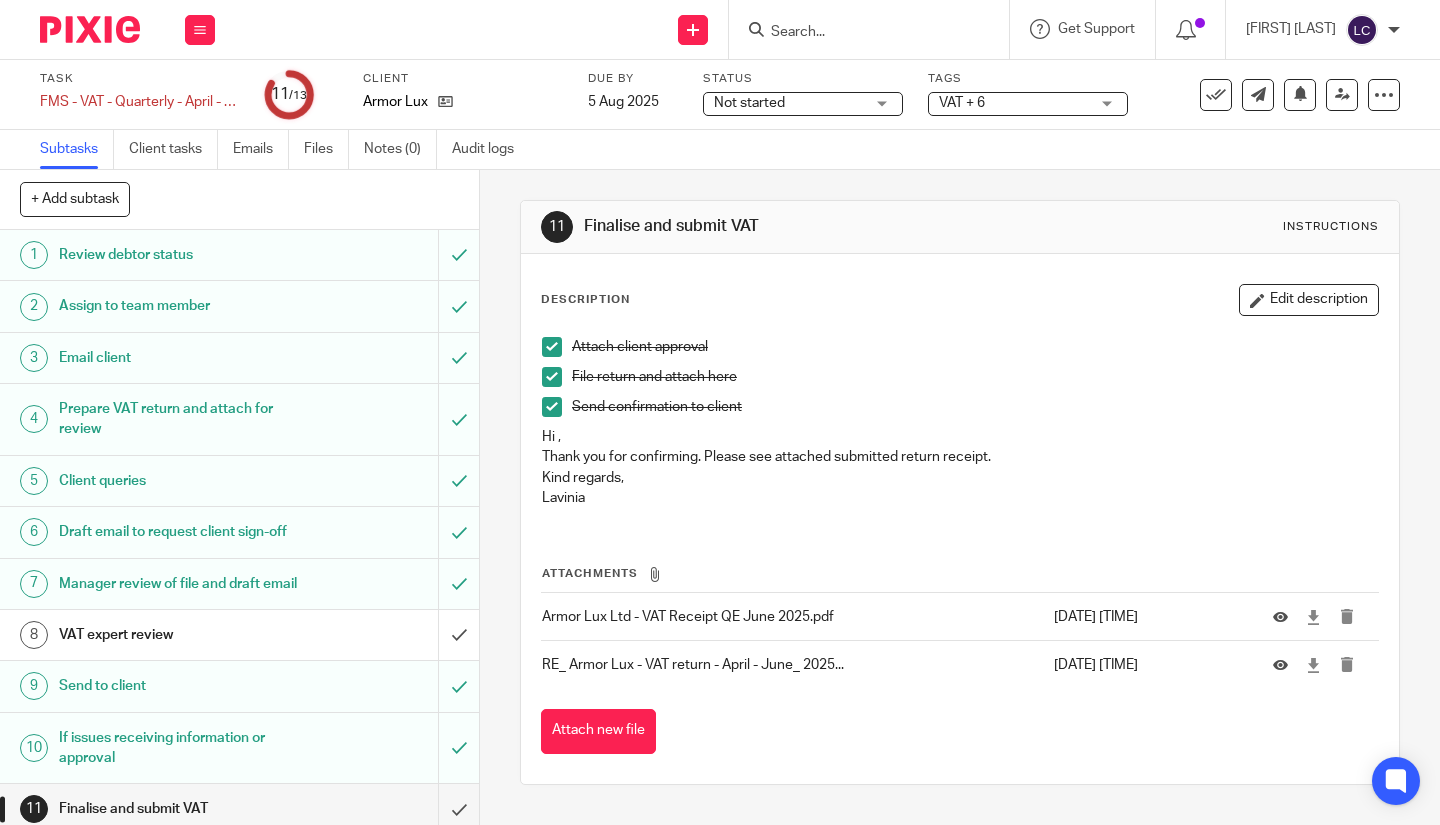 scroll, scrollTop: 0, scrollLeft: 0, axis: both 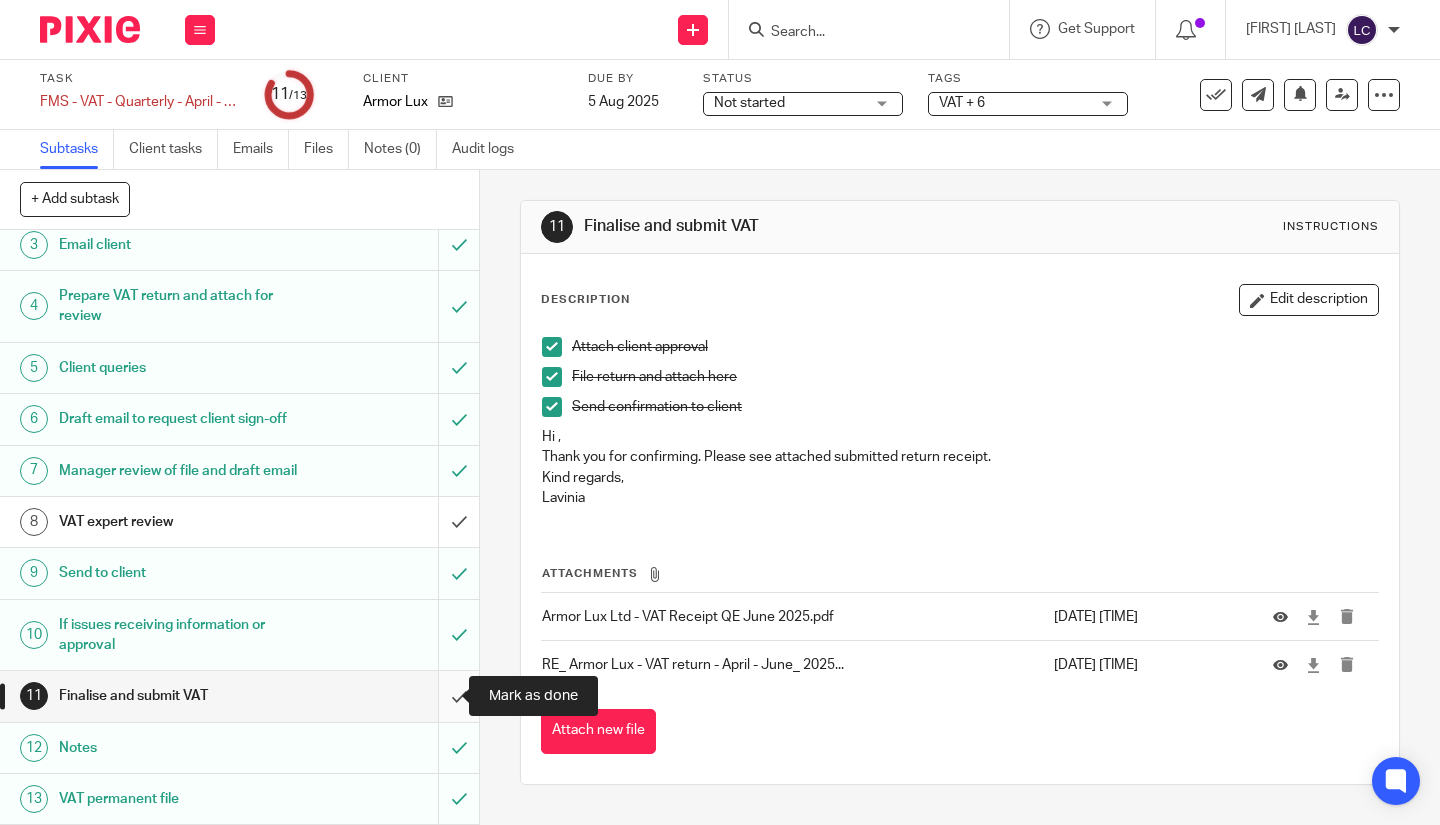 click at bounding box center [239, 696] 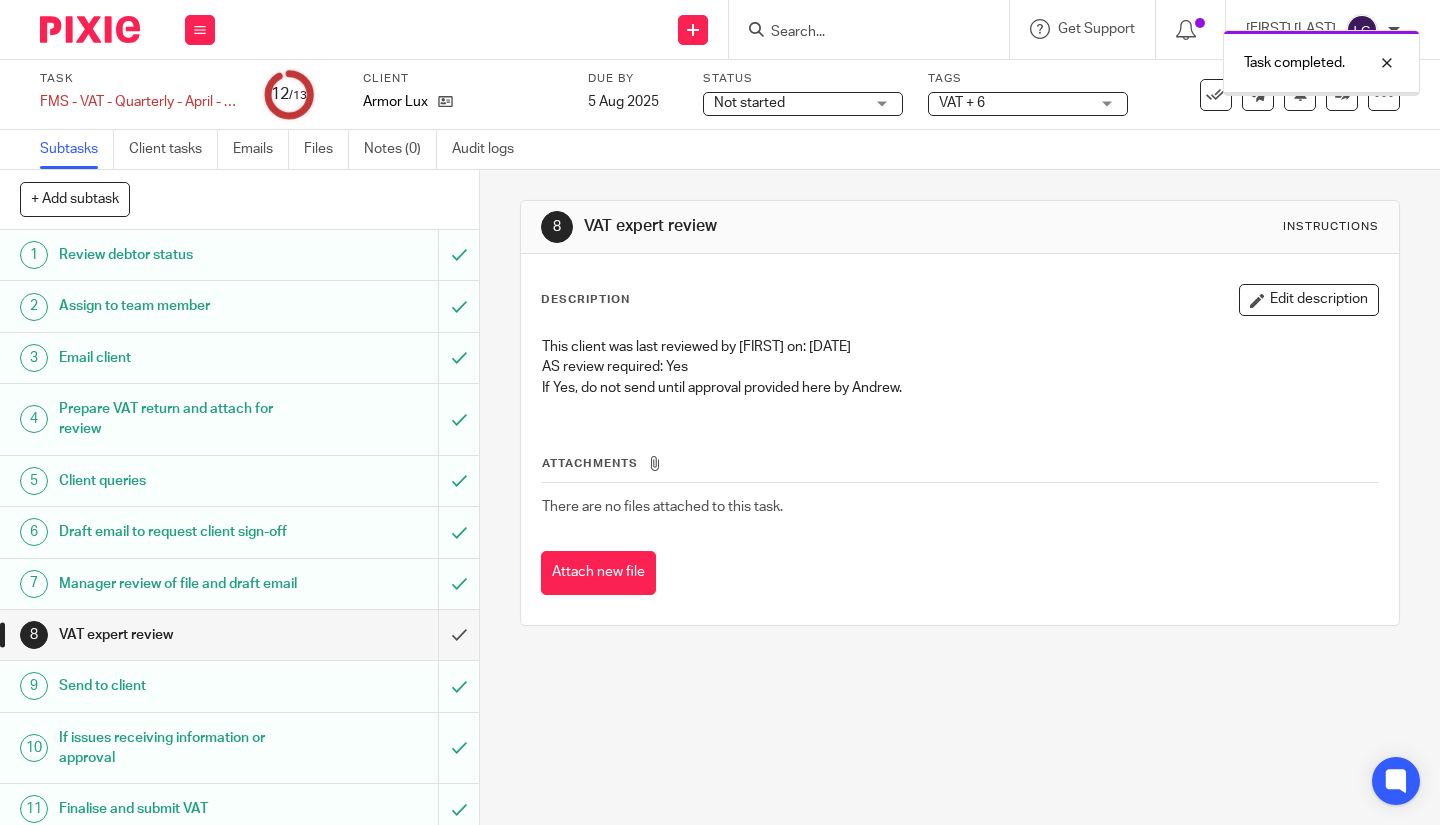 scroll, scrollTop: 0, scrollLeft: 0, axis: both 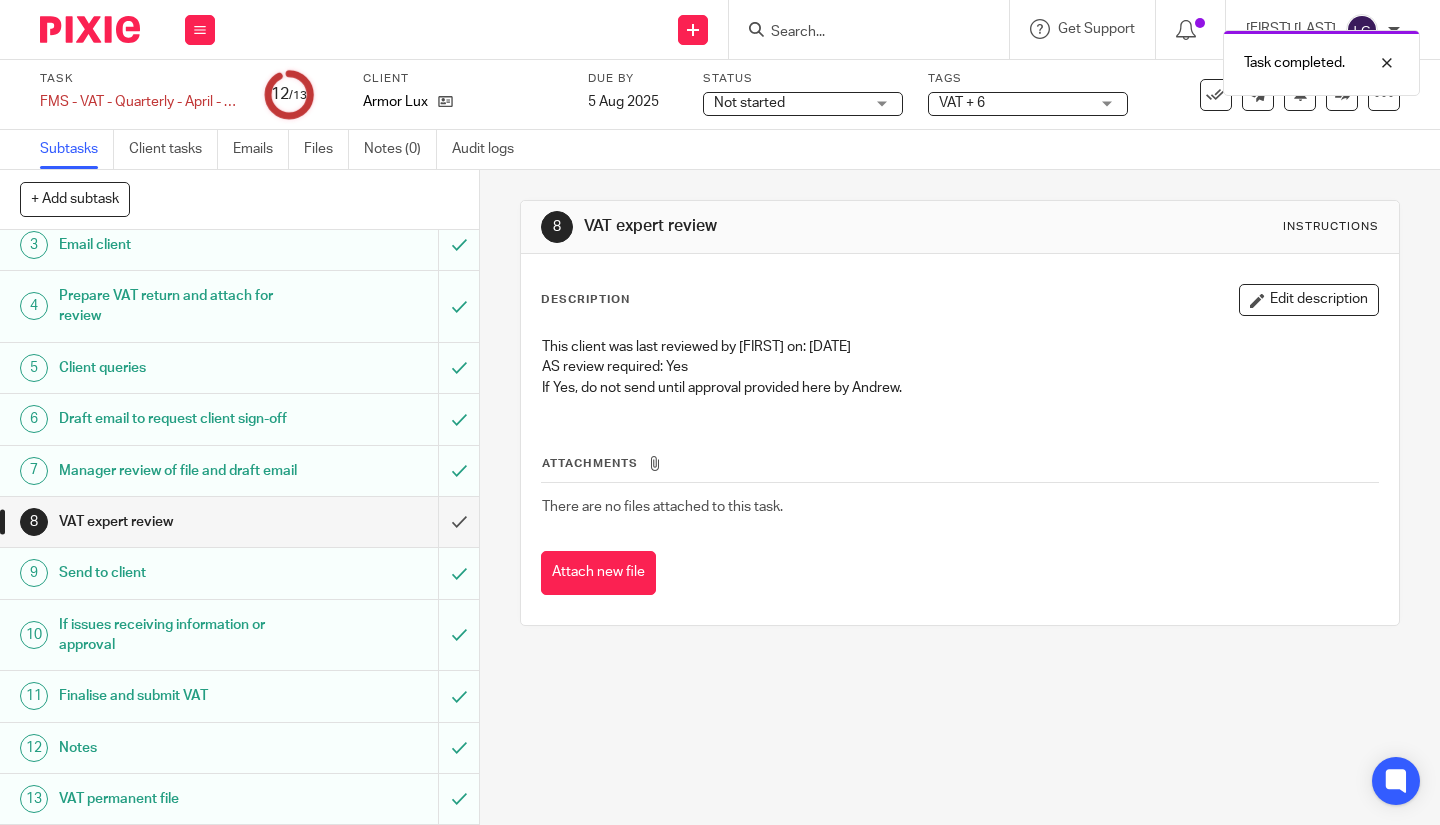 click on "VAT + 6" at bounding box center [1028, 104] 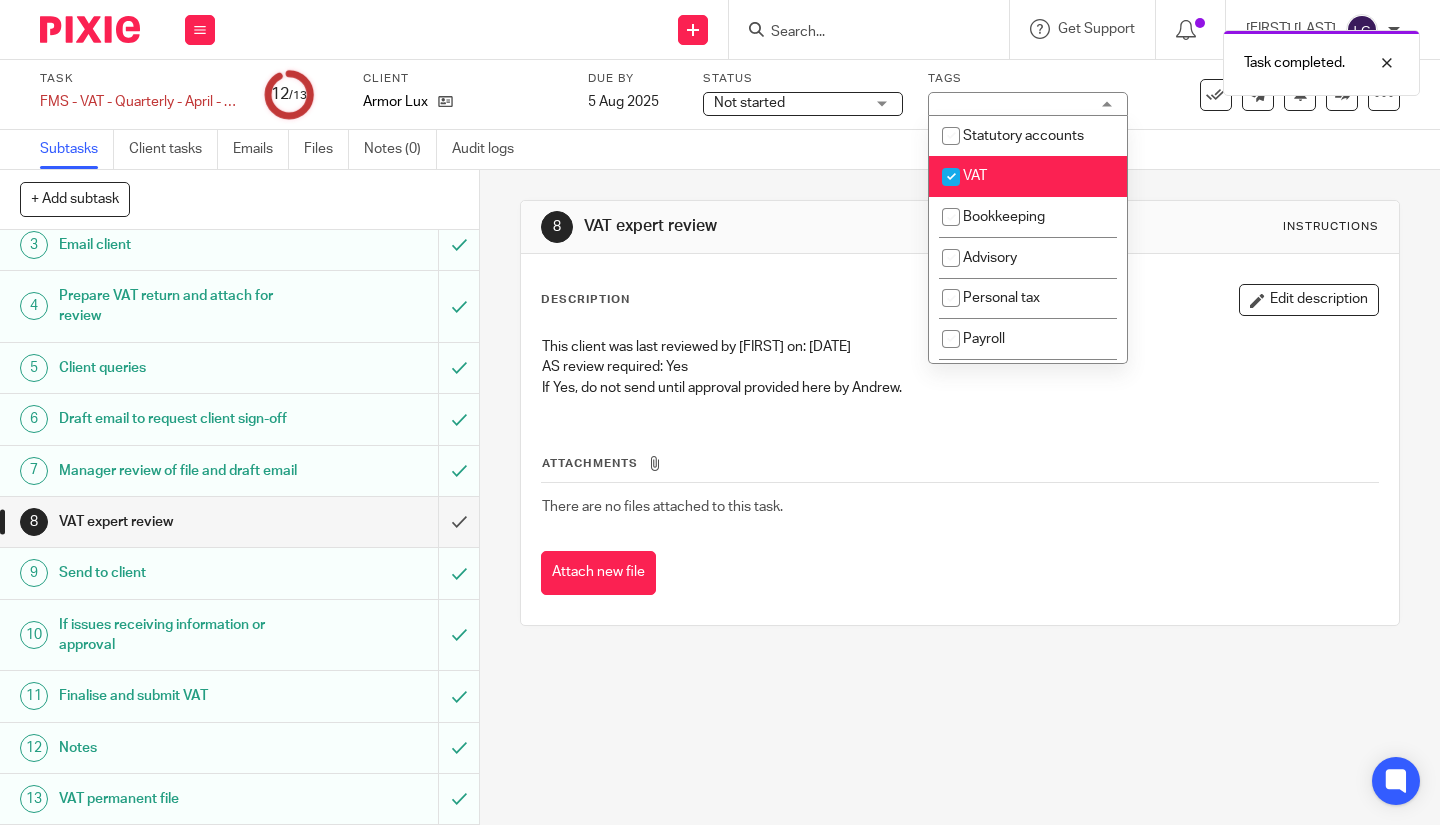 scroll, scrollTop: 750, scrollLeft: 0, axis: vertical 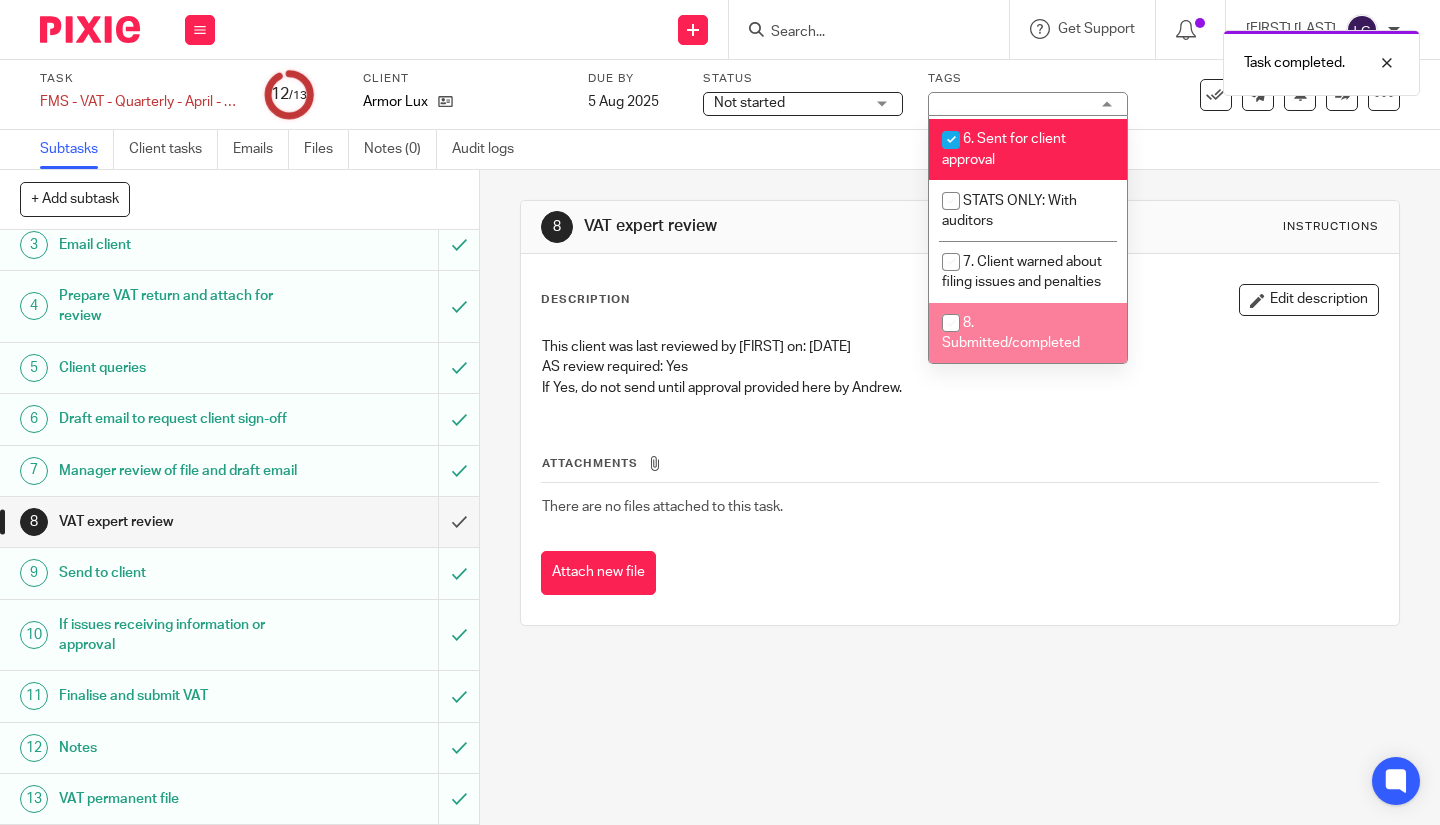 click at bounding box center [951, 323] 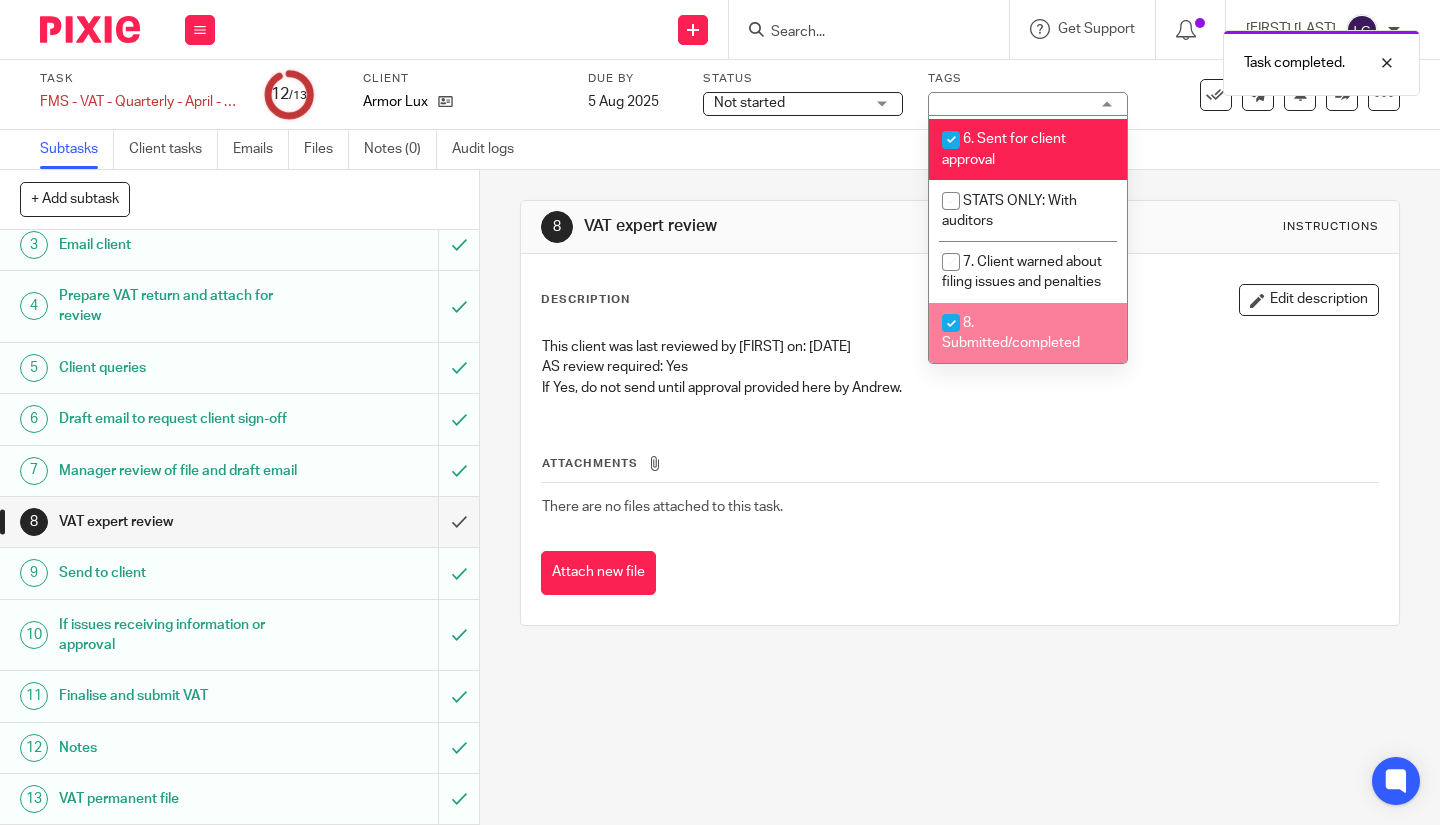 checkbox on "true" 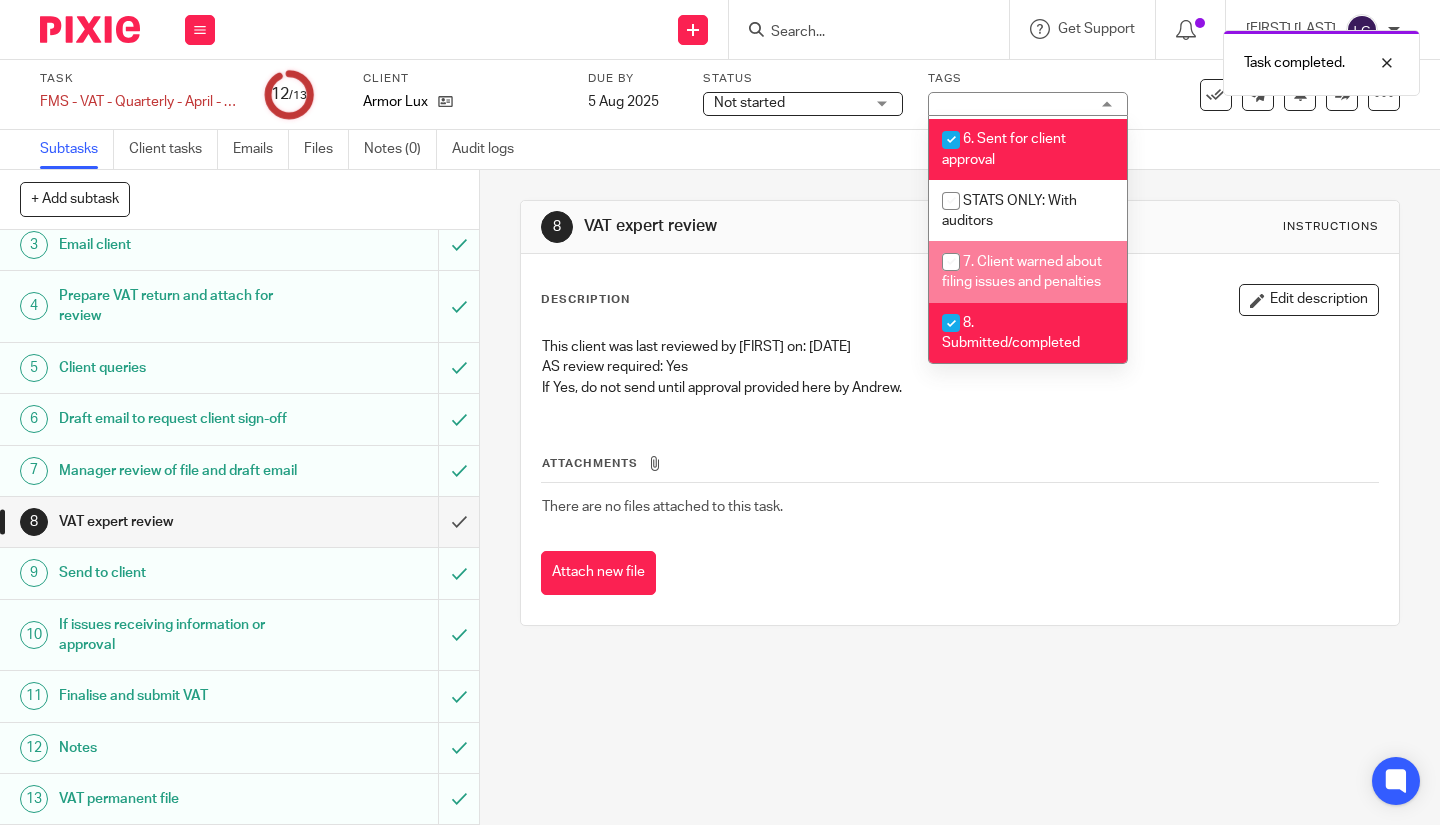 click at bounding box center [951, 262] 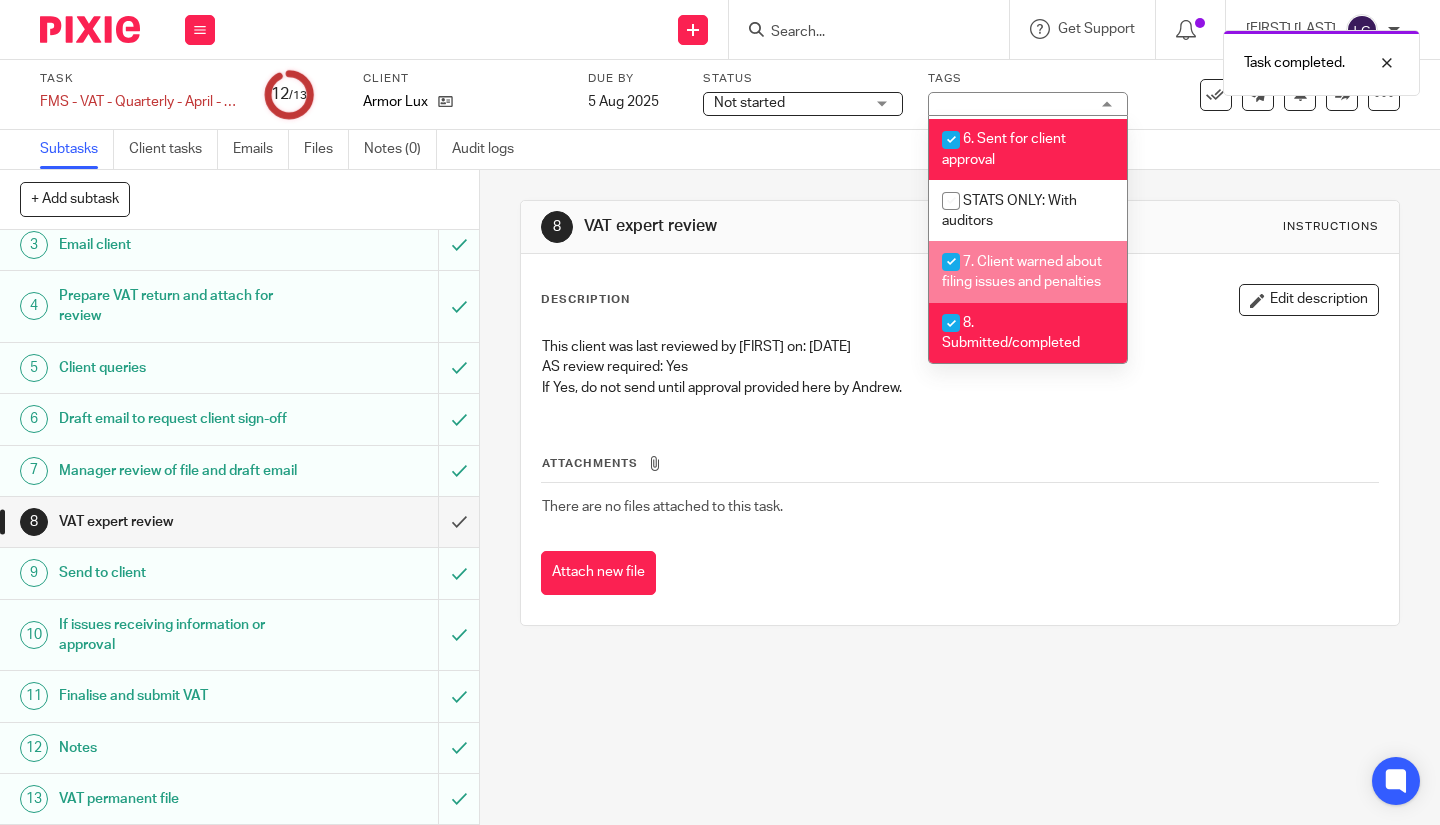 checkbox on "true" 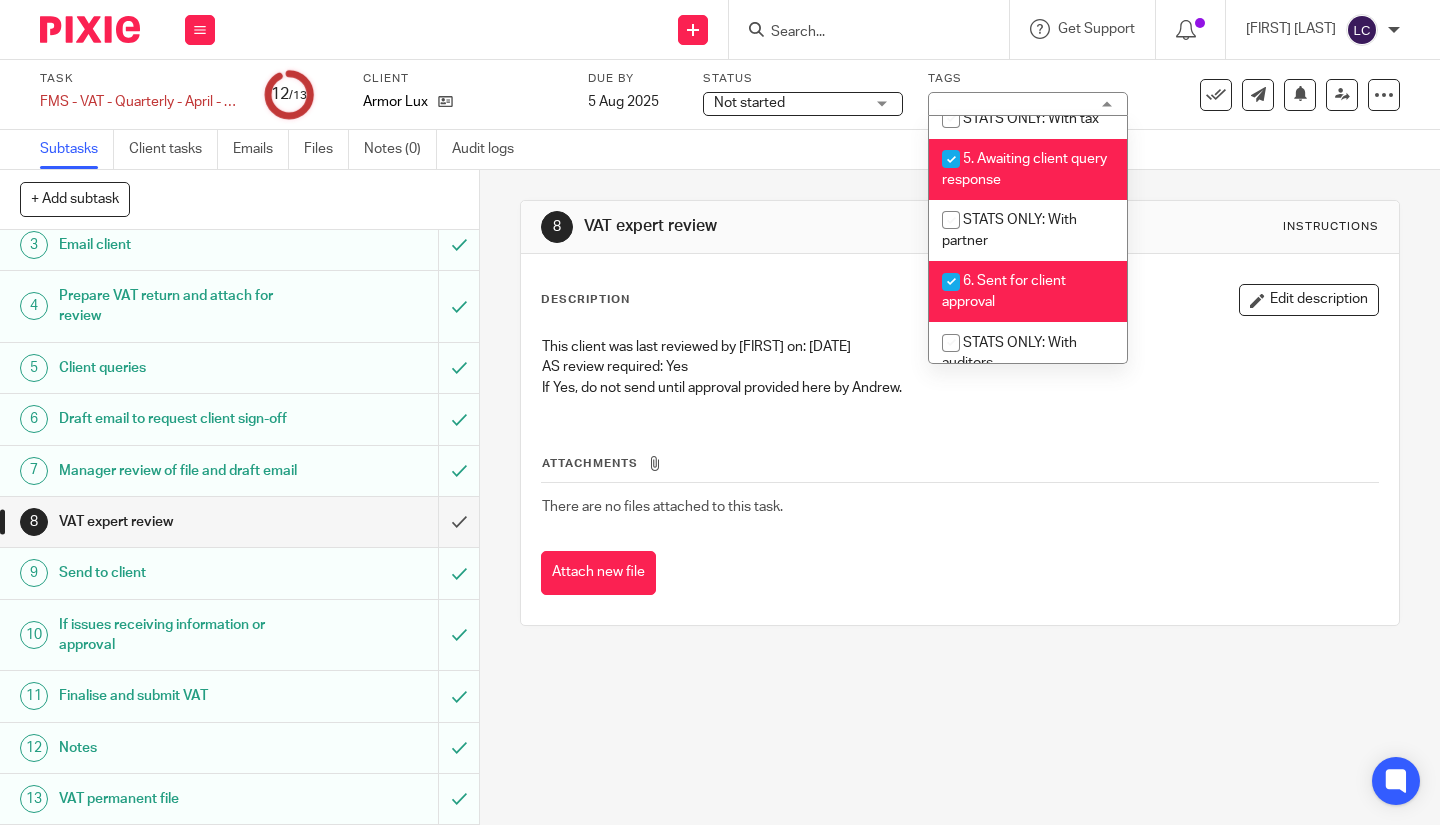 scroll, scrollTop: 750, scrollLeft: 0, axis: vertical 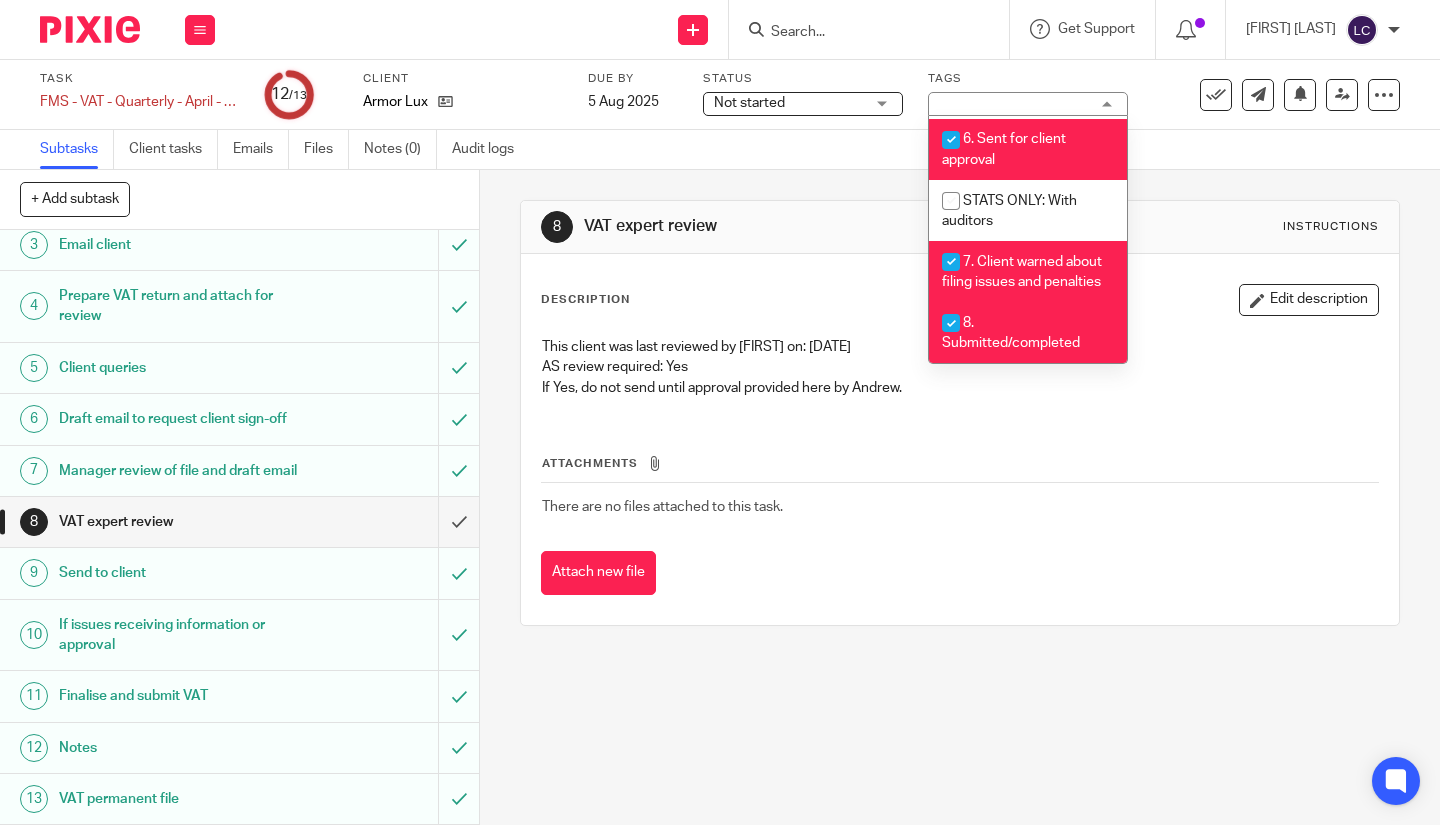 click on "8
VAT expert review
Instructions
Description
Edit description
This client was last reviewed by [FIRST] on: [DATE] AS review required: Yes If Yes, do not send until approval provided here by [FIRST].           Attachments     There are no files attached to this task.   Attach new file" at bounding box center (960, 497) 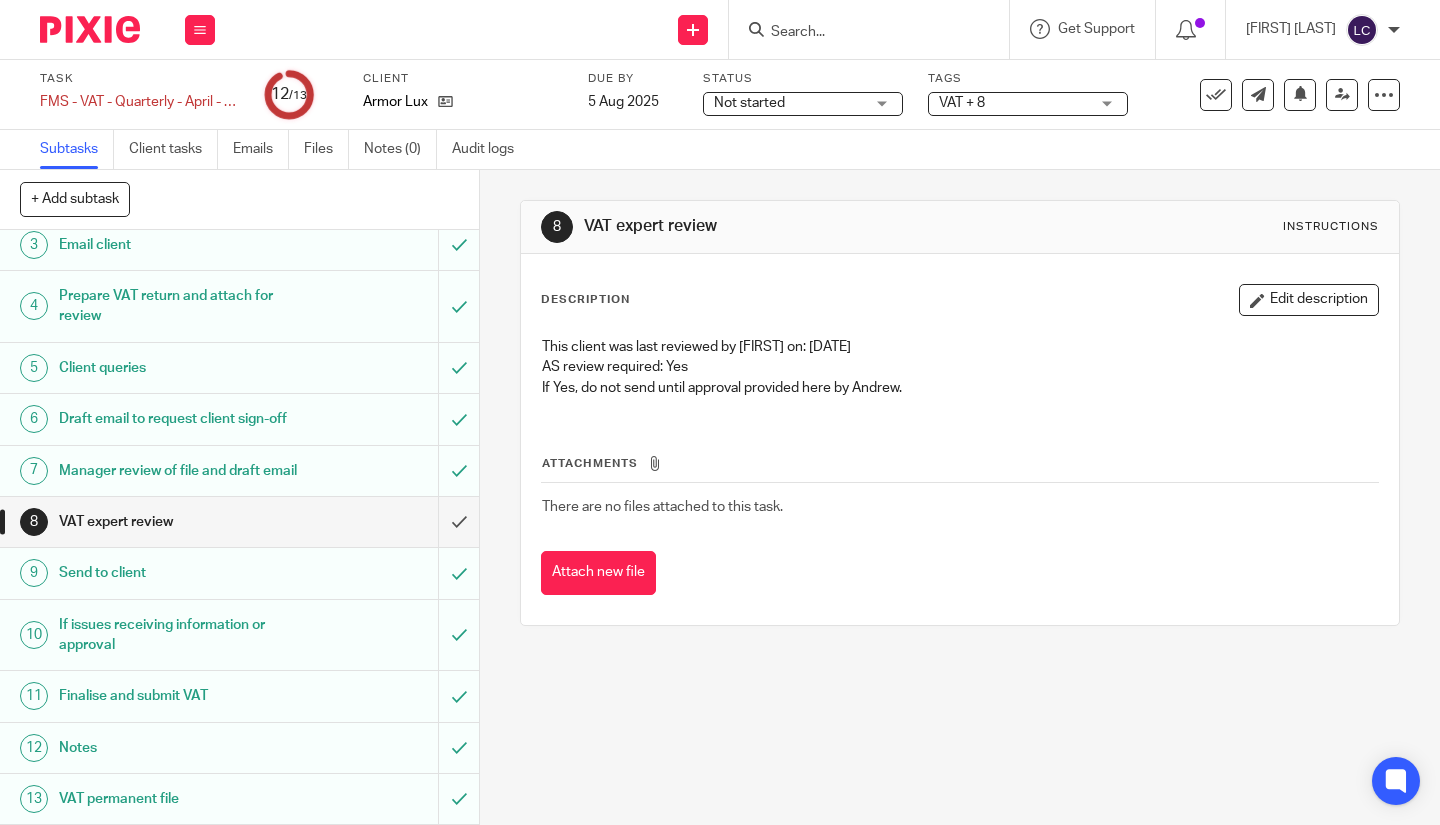 click at bounding box center (90, 29) 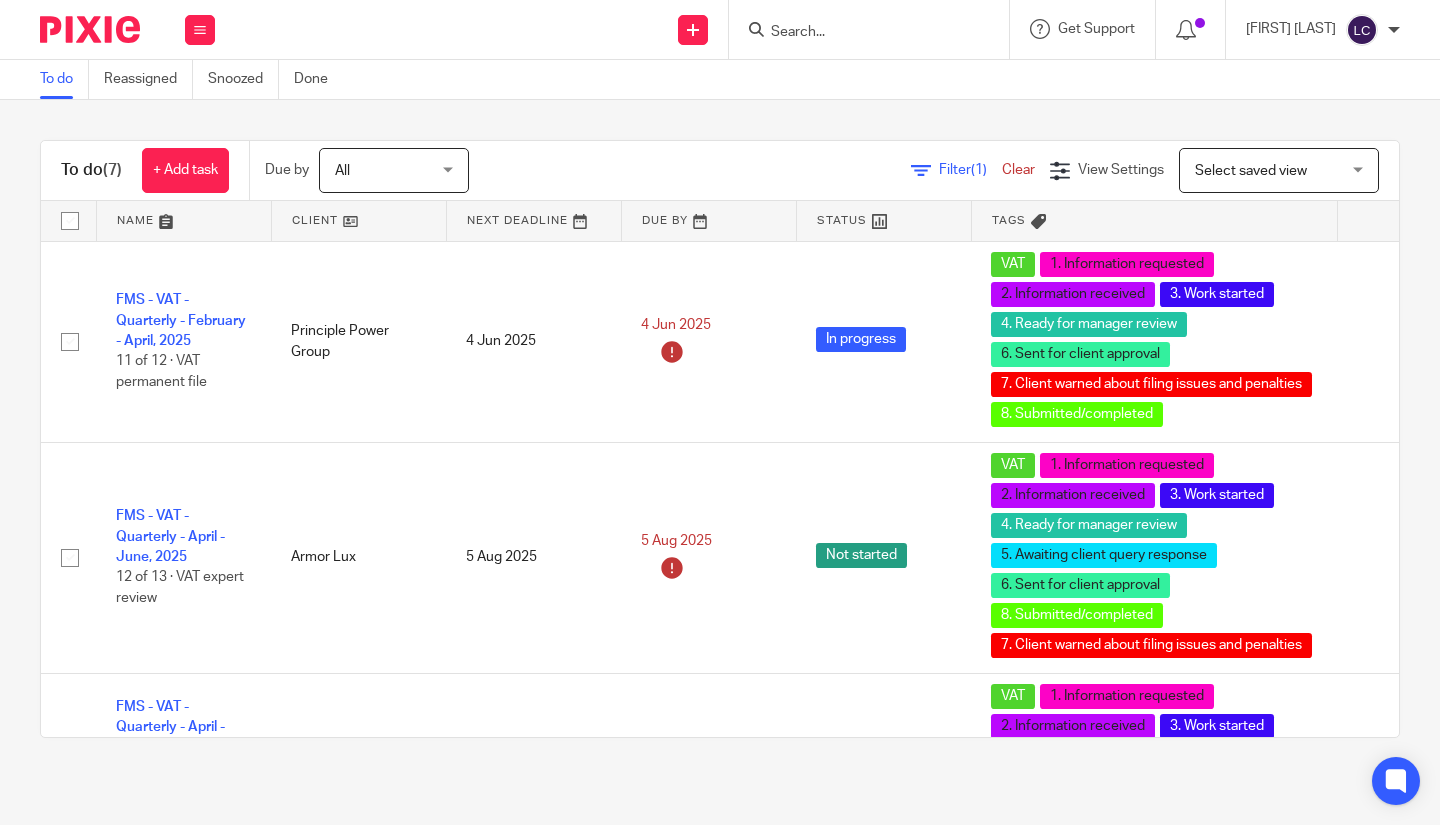 scroll, scrollTop: 0, scrollLeft: 0, axis: both 